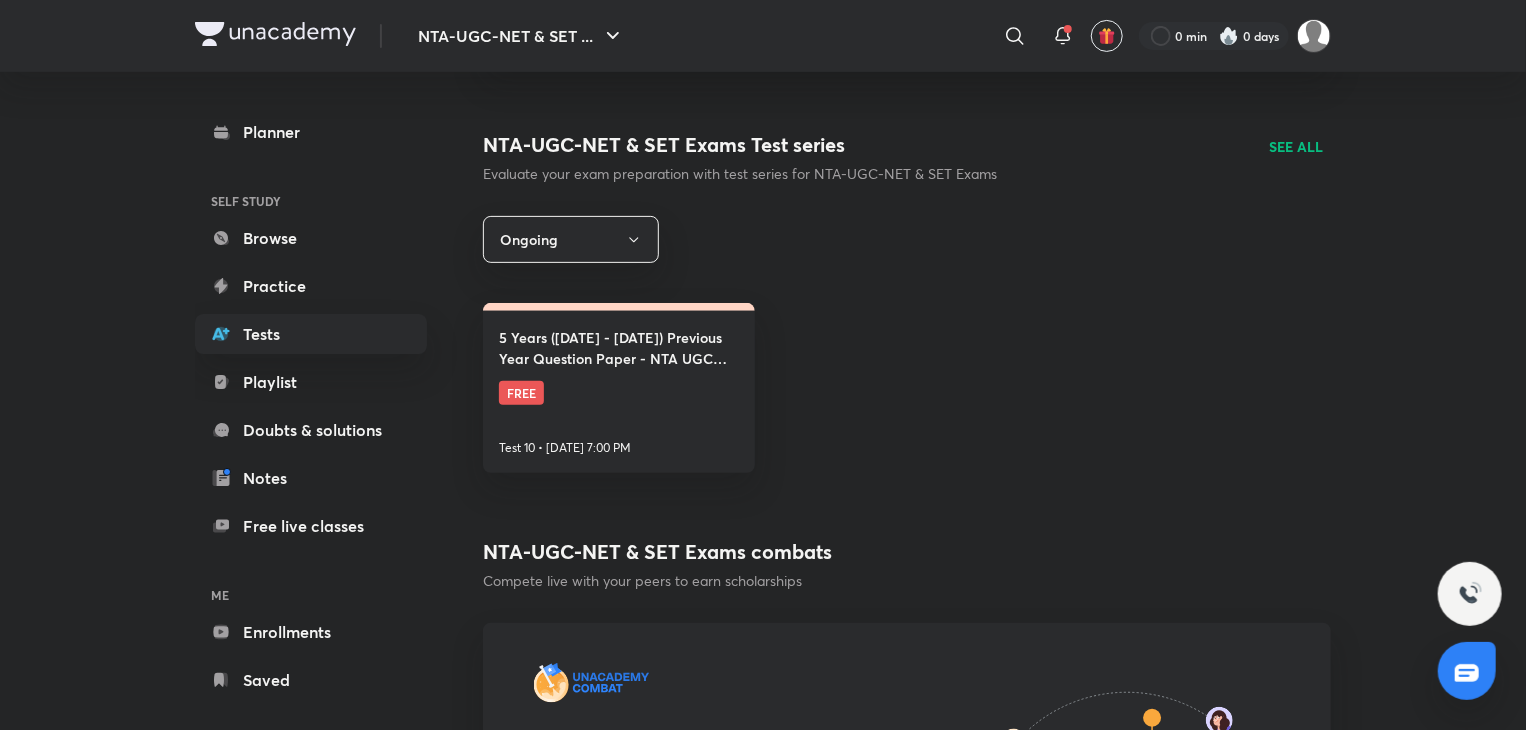 scroll, scrollTop: 248, scrollLeft: 0, axis: vertical 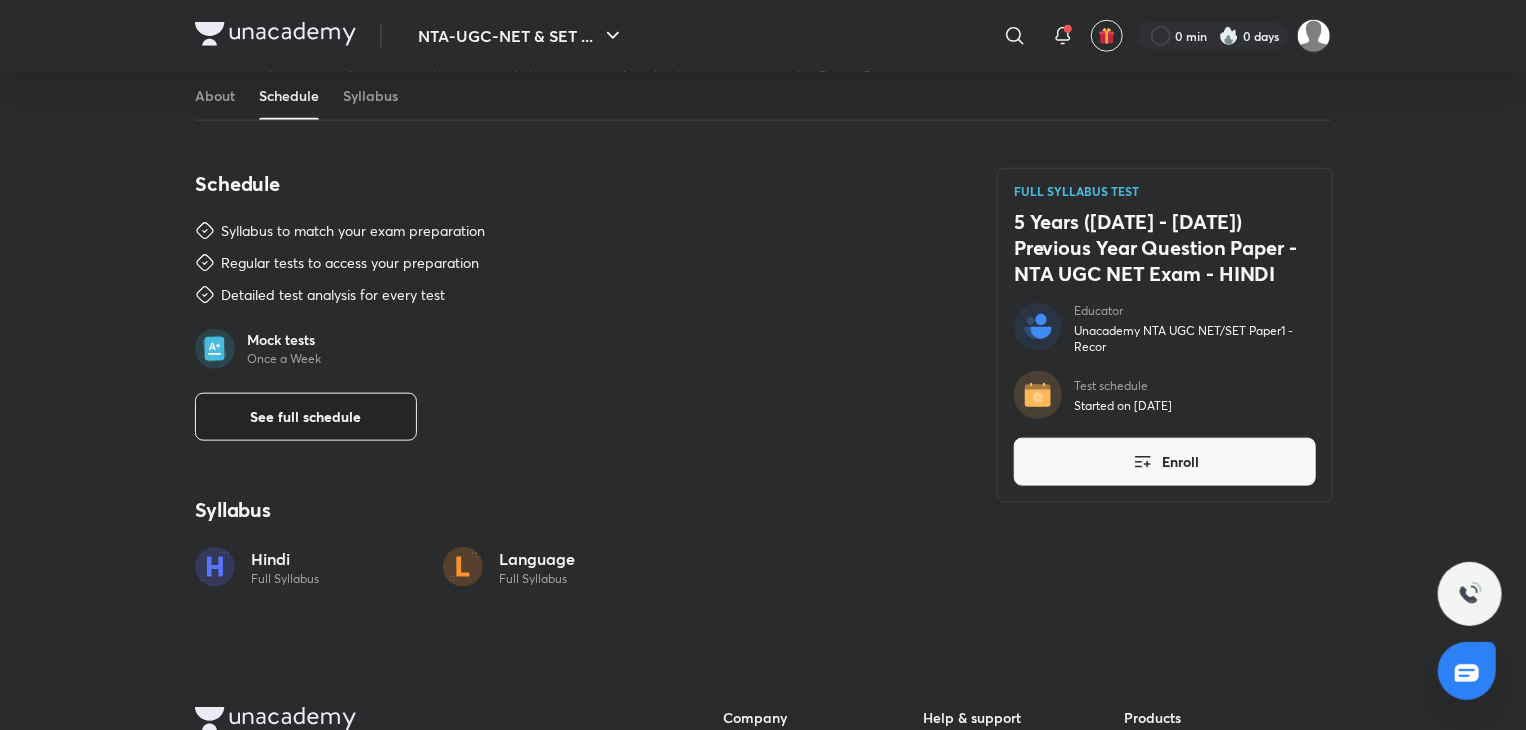 click on "See full schedule" at bounding box center (306, 417) 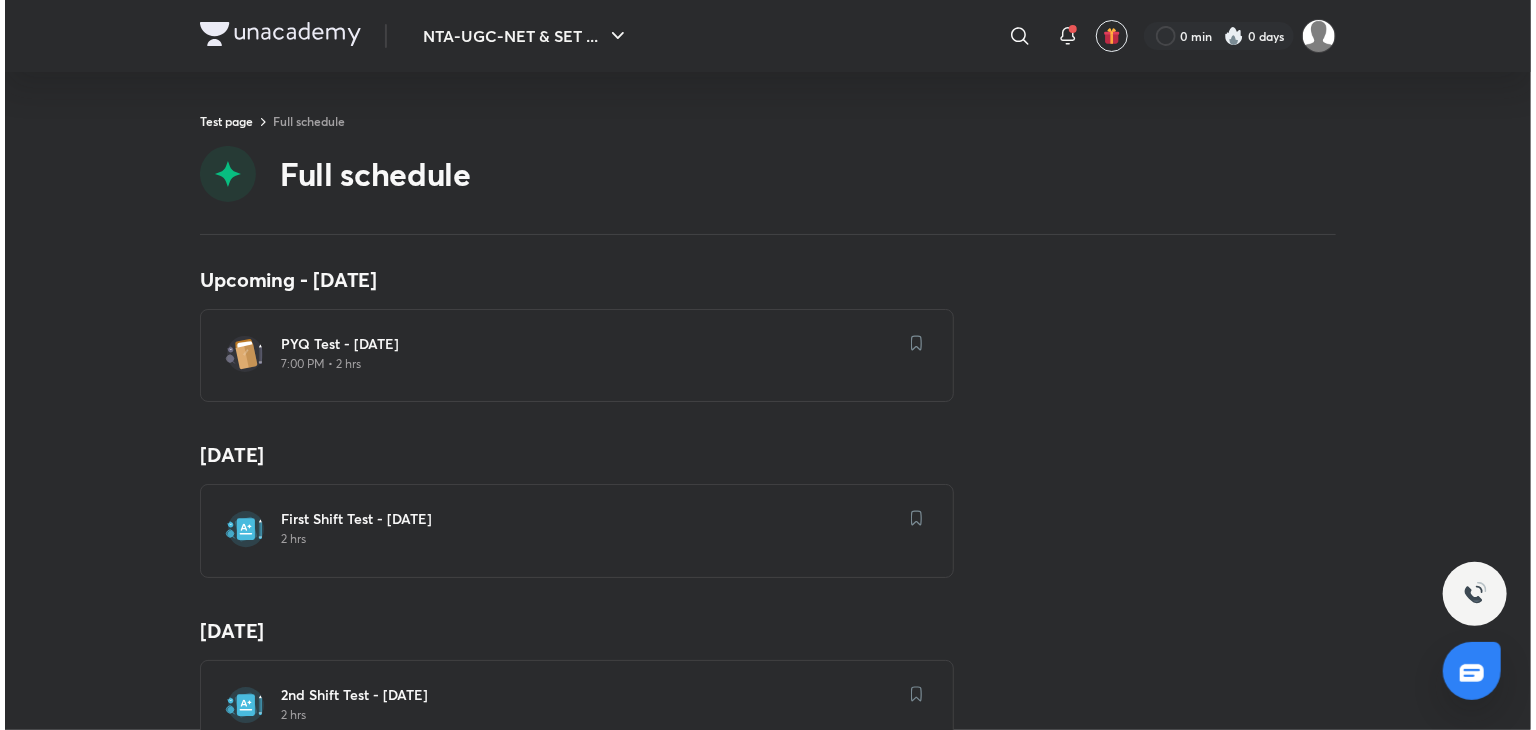 scroll, scrollTop: 0, scrollLeft: 0, axis: both 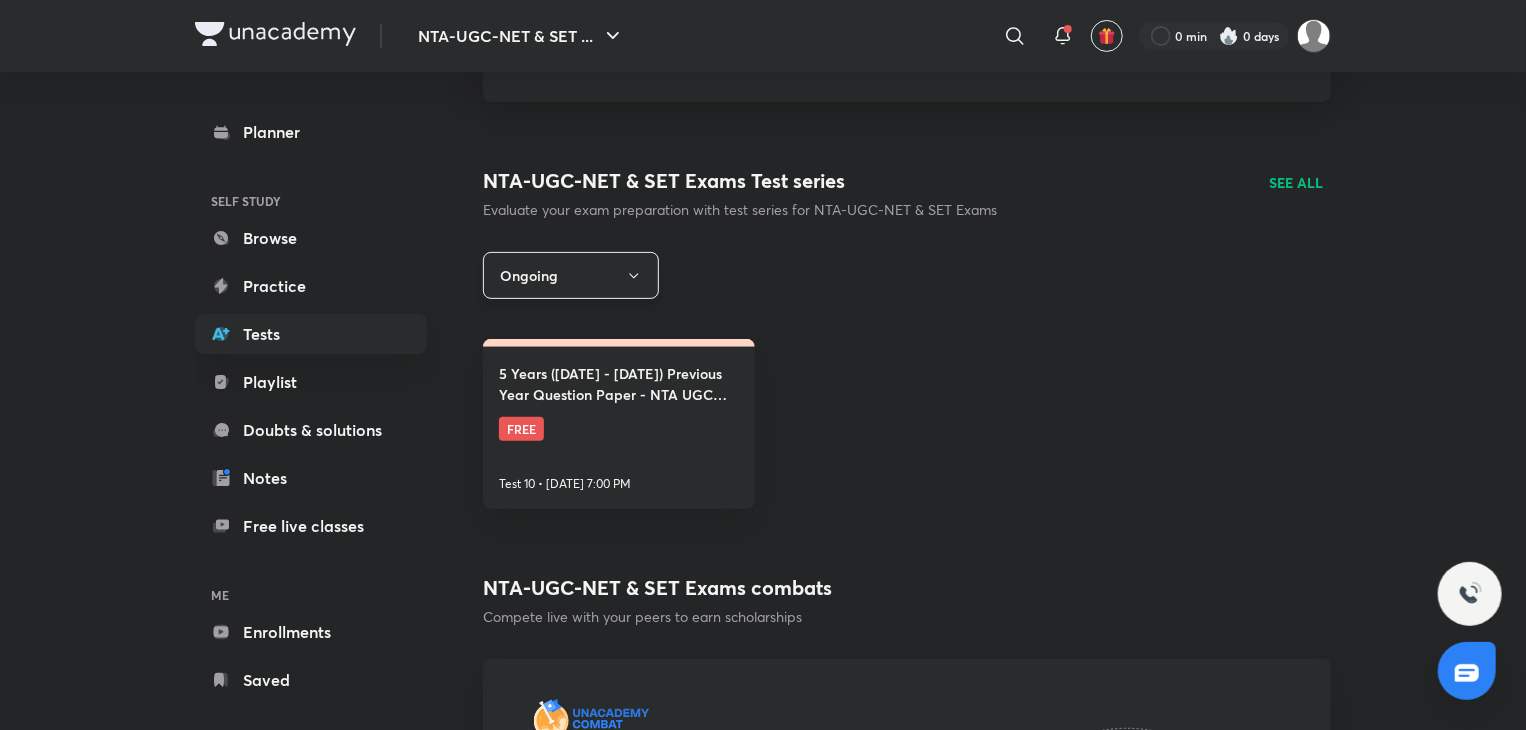 click on "Ongoing" at bounding box center (571, 275) 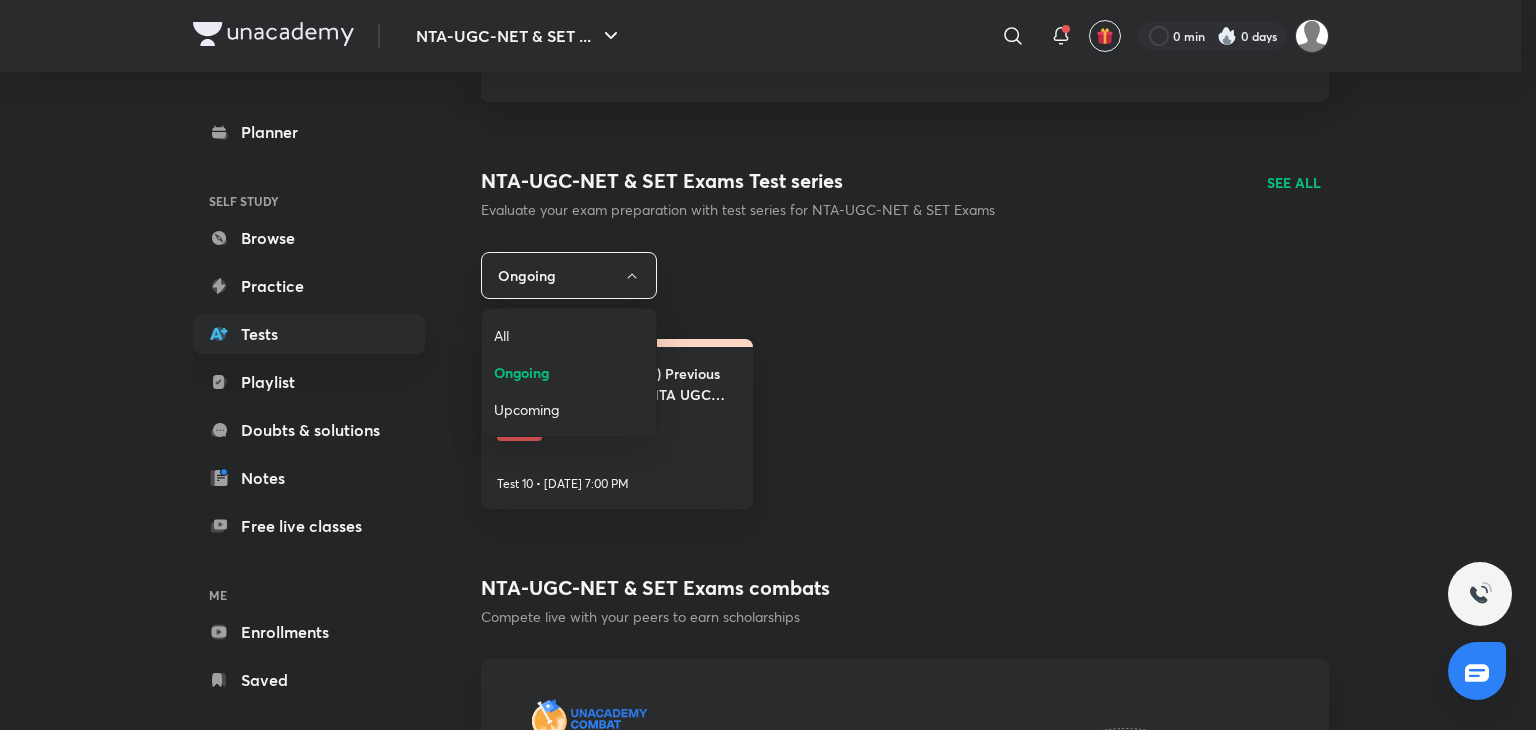 click on "All" at bounding box center (569, 335) 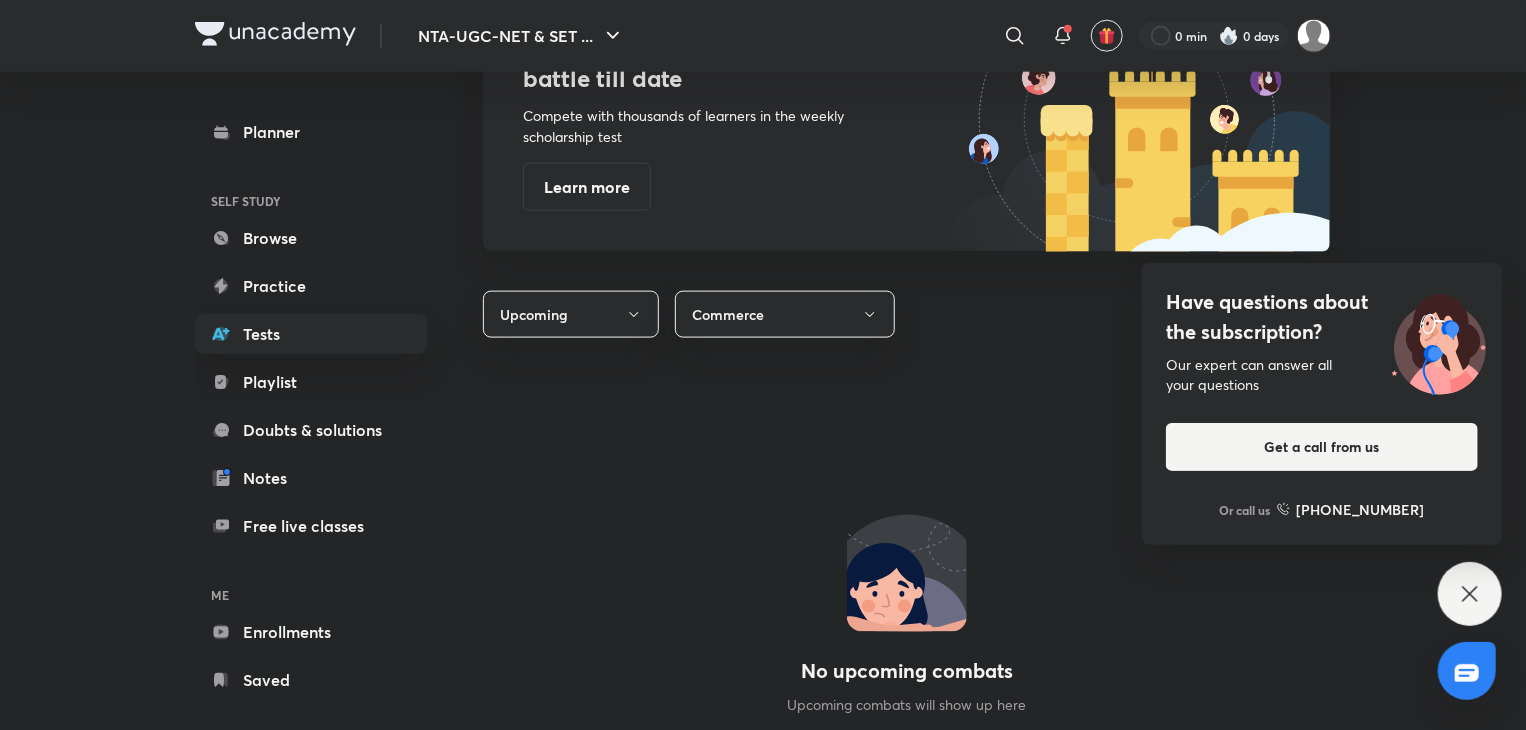 scroll, scrollTop: 1179, scrollLeft: 0, axis: vertical 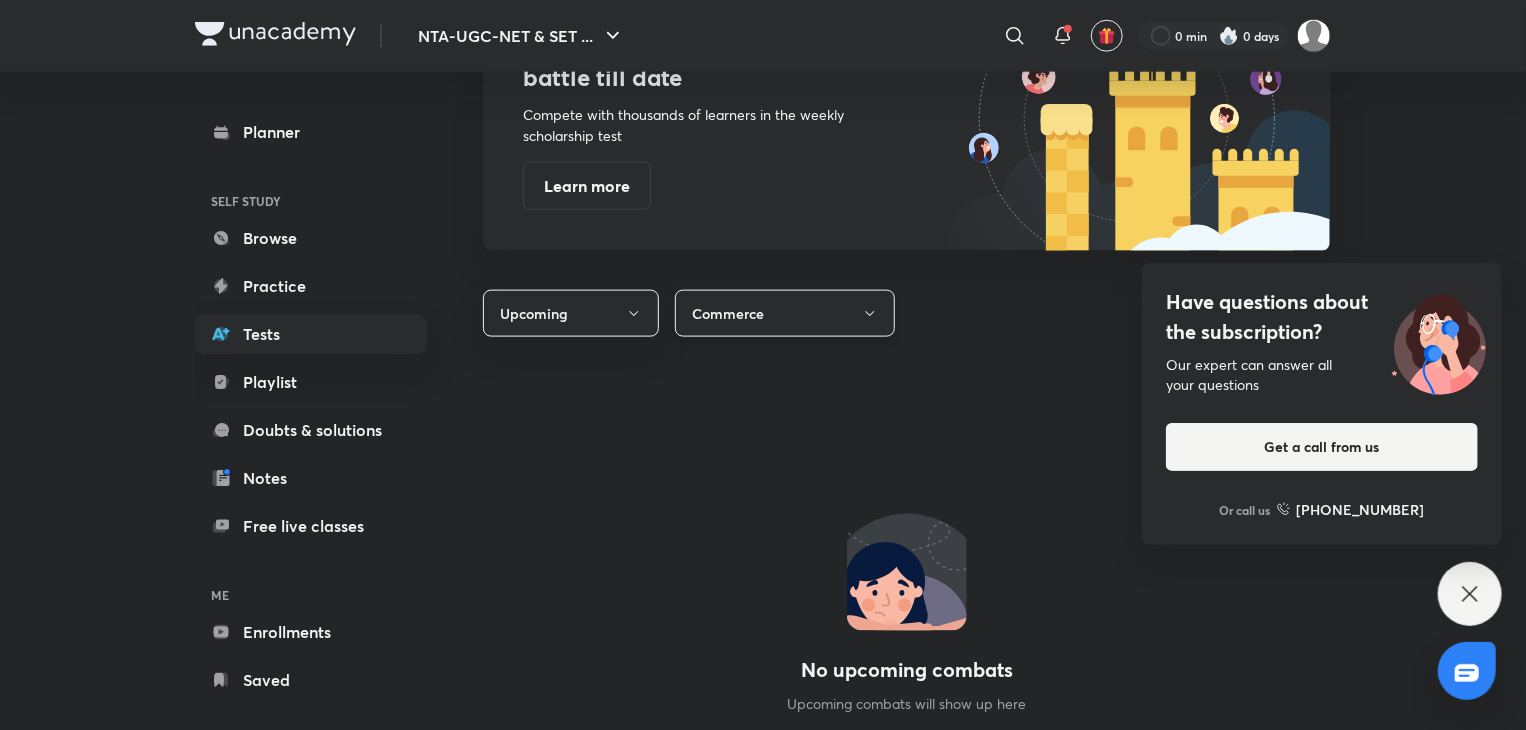 click on "Commerce" at bounding box center [785, 313] 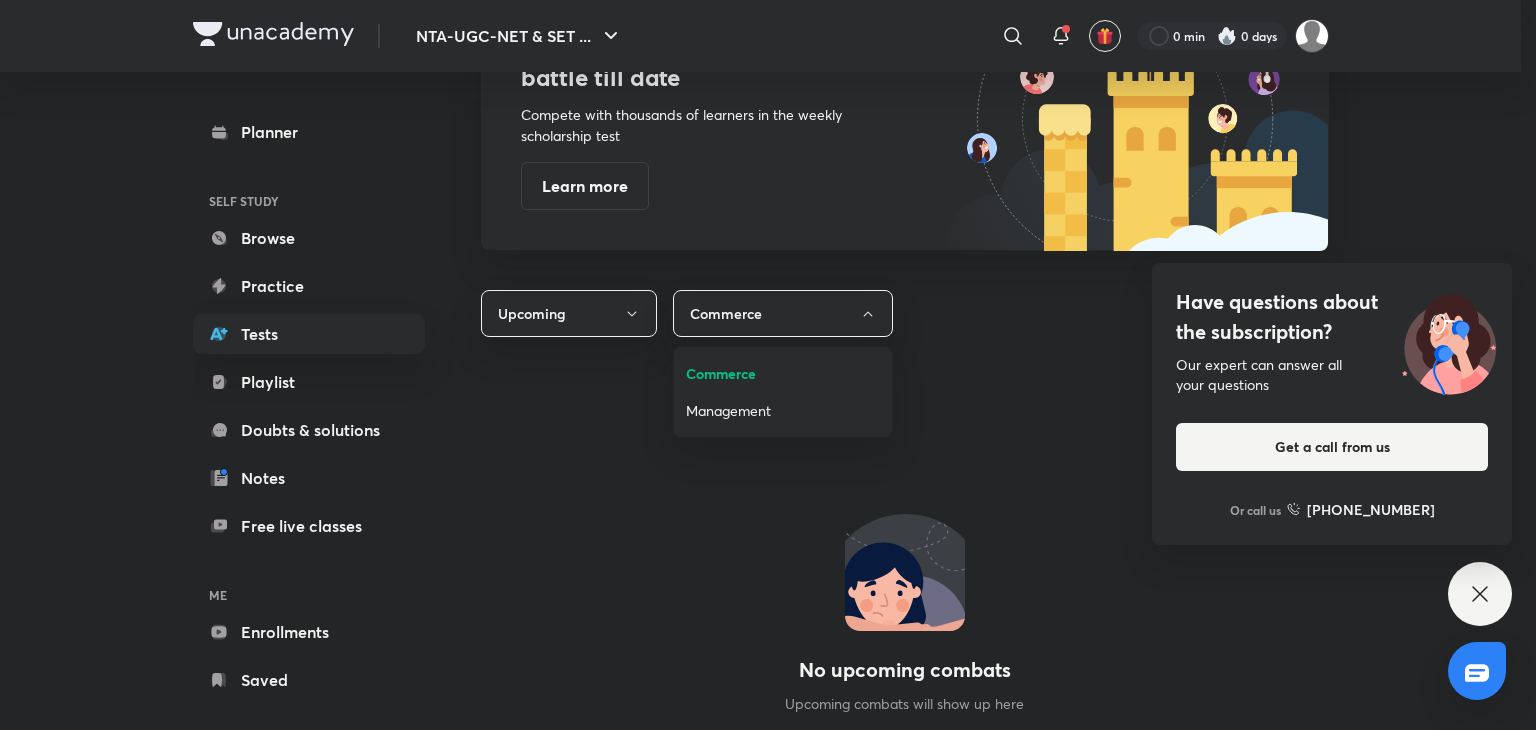 click at bounding box center [768, 365] 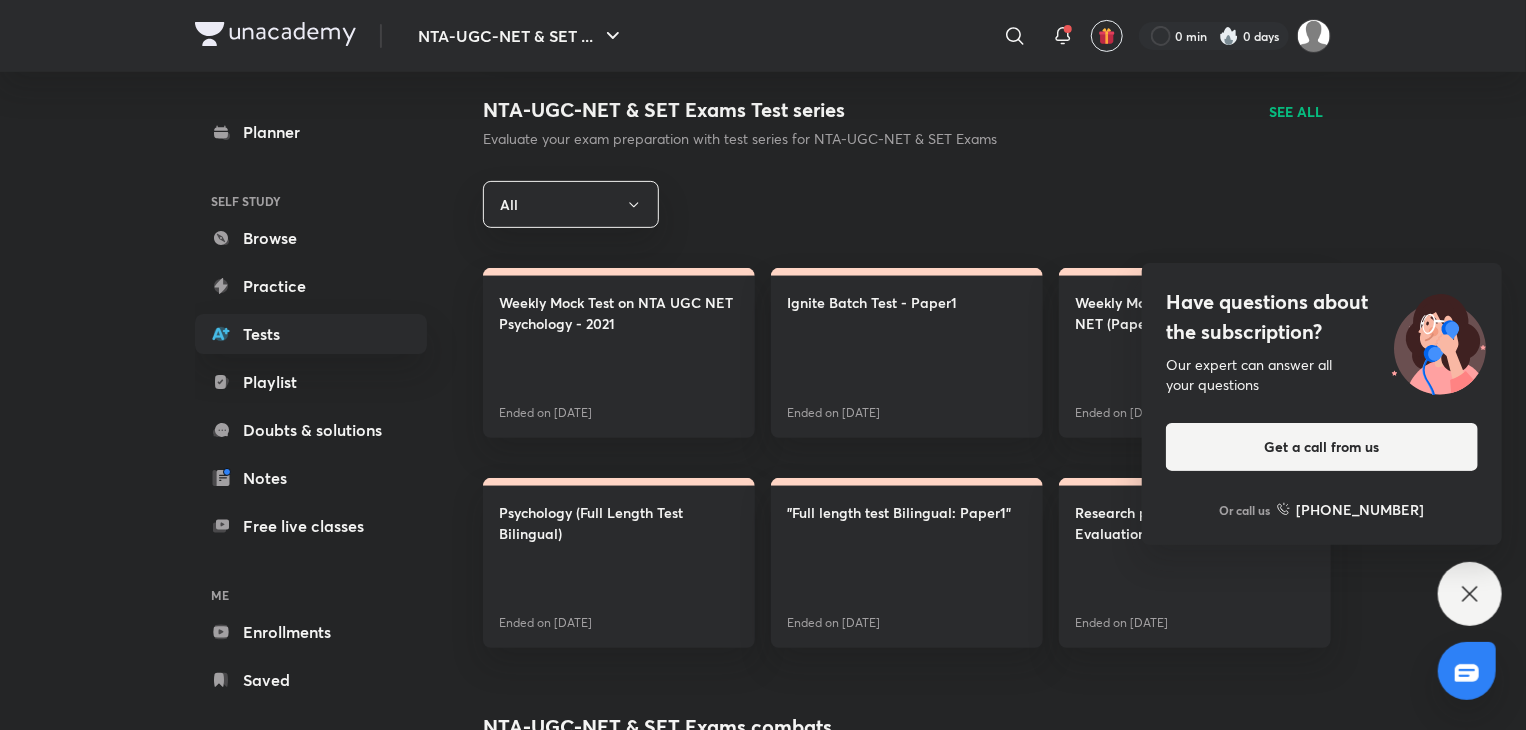 scroll, scrollTop: 280, scrollLeft: 0, axis: vertical 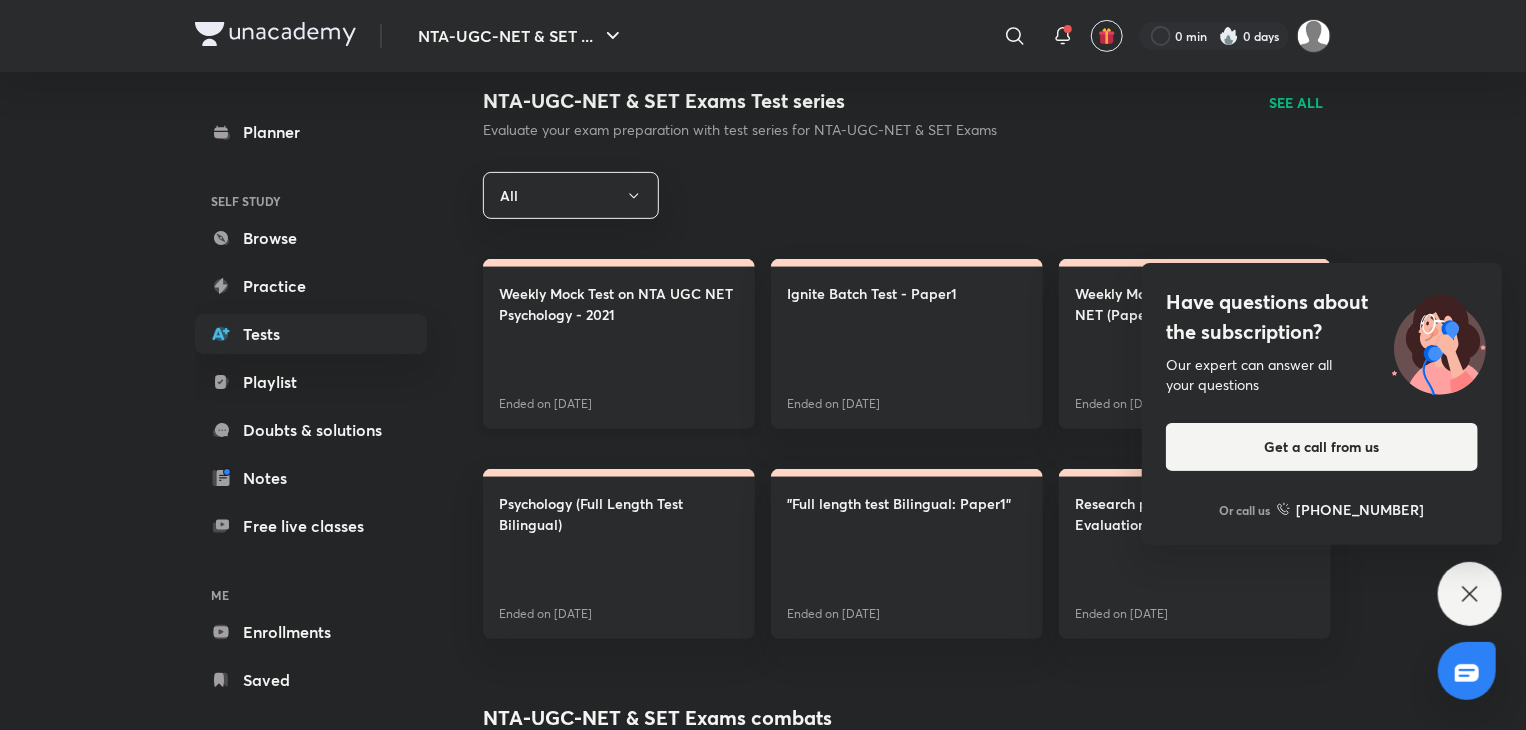 click on "Weekly Mock Test on NTA UGC NET Psychology - 2021 Ended on Oct 15" at bounding box center [619, 344] 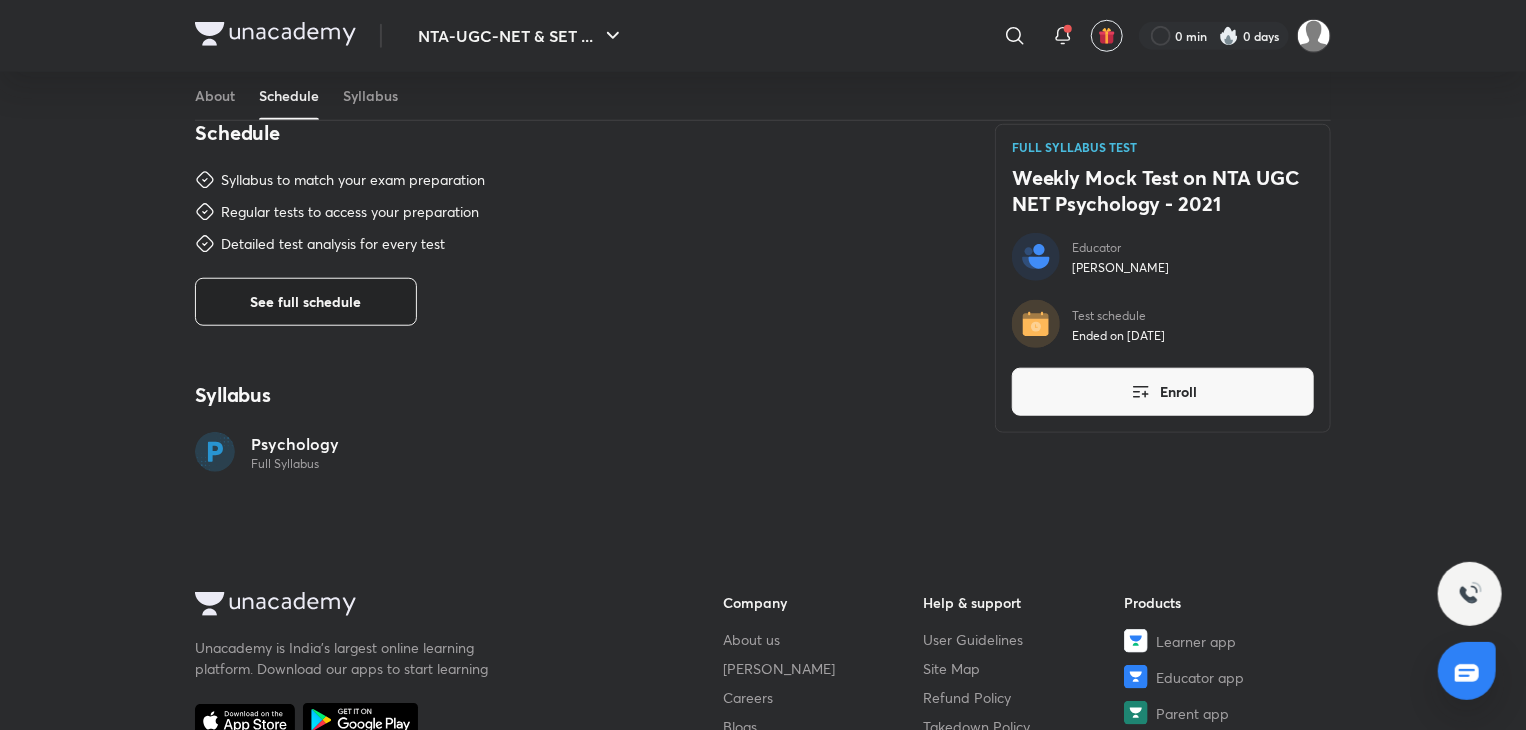 scroll, scrollTop: 544, scrollLeft: 0, axis: vertical 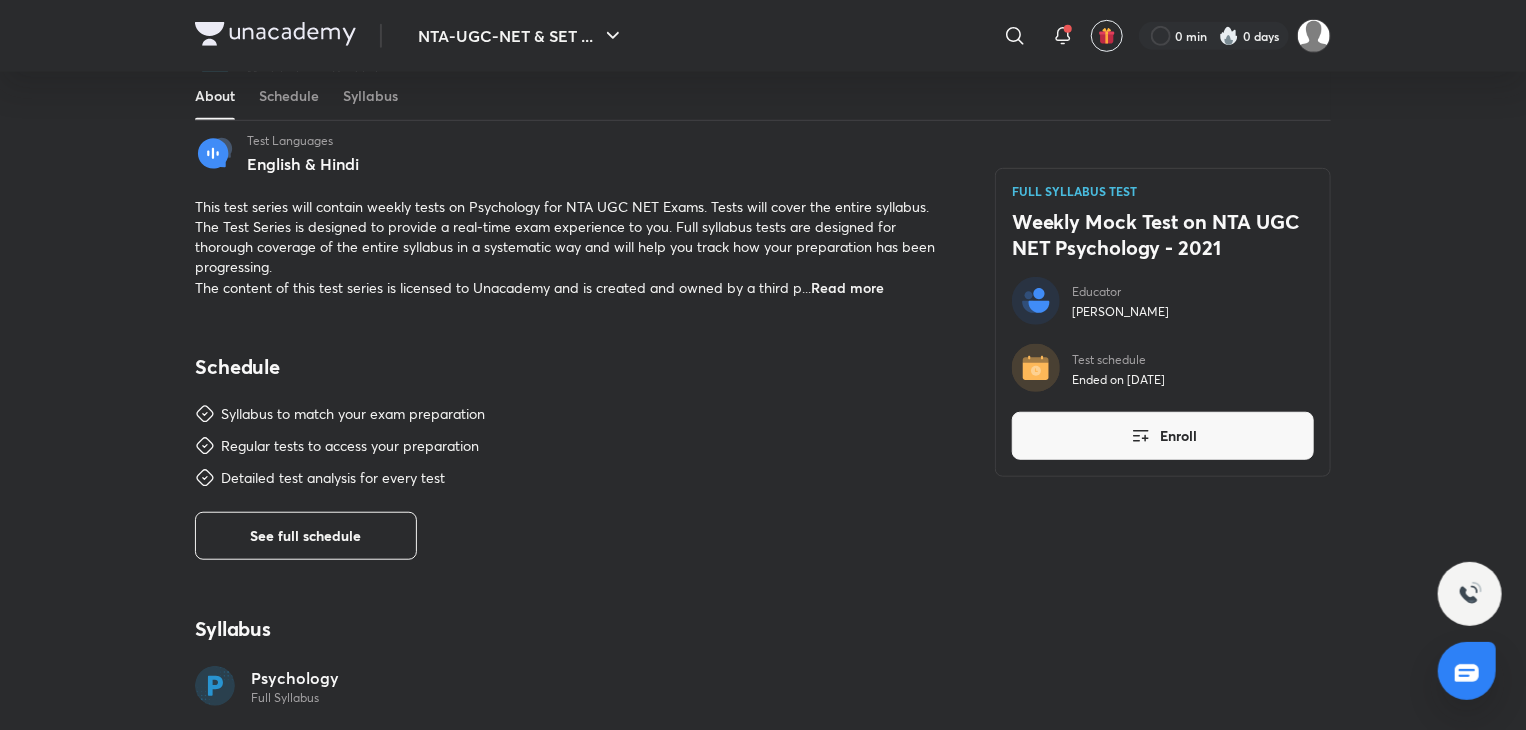 click on "Schedule Syllabus to match your exam preparation Regular tests to access your preparation Detailed test analysis for every test See full schedule" at bounding box center (571, 457) 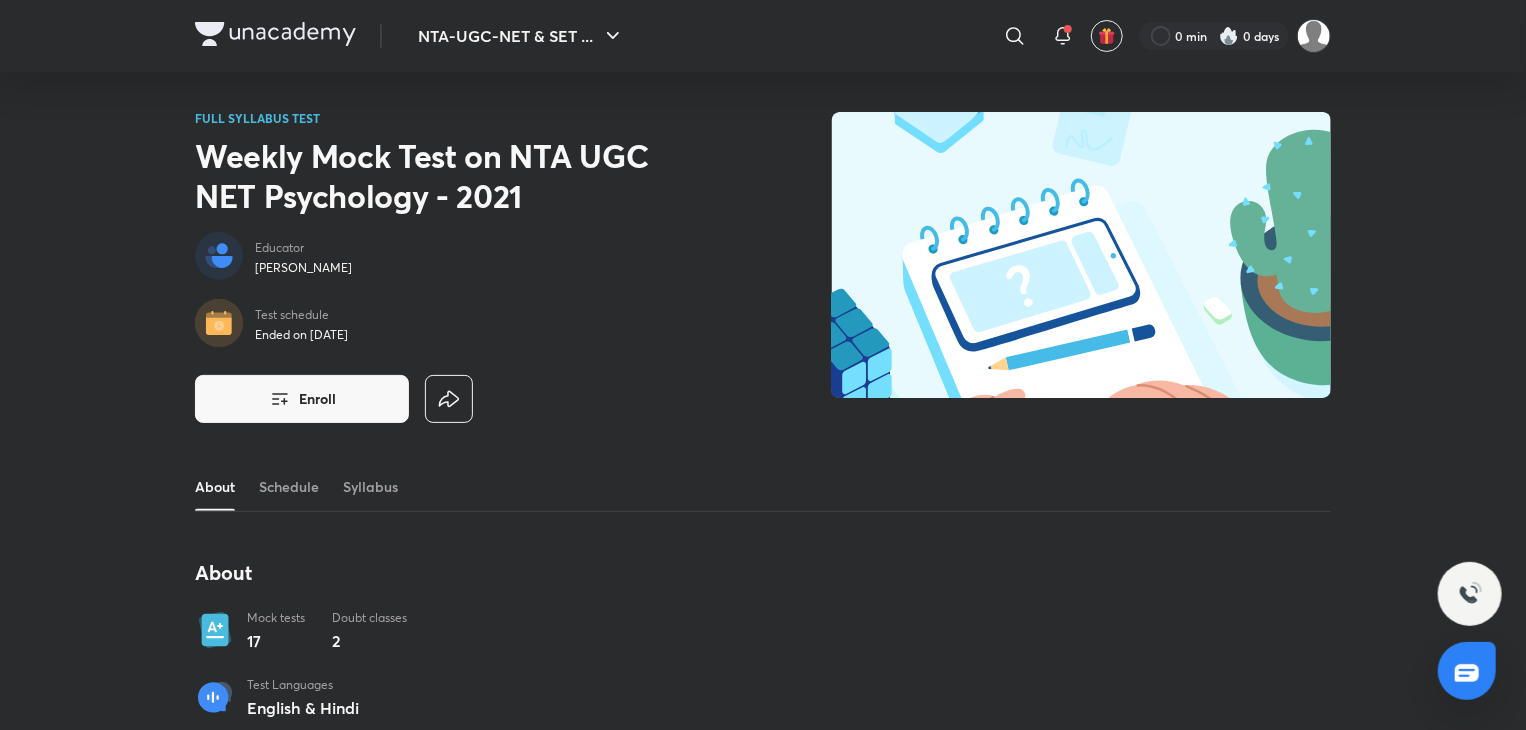 scroll, scrollTop: 0, scrollLeft: 0, axis: both 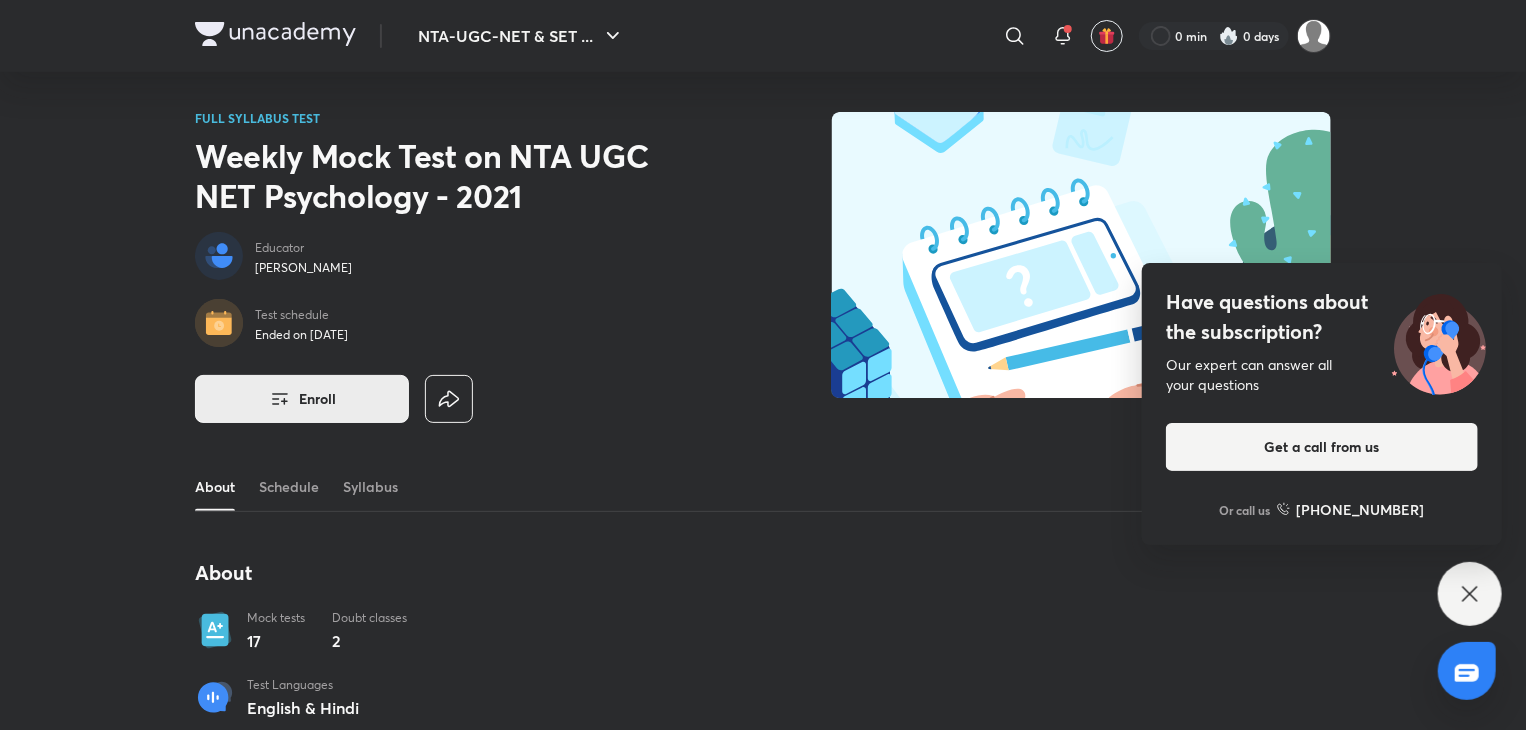click on "Enroll" at bounding box center [302, 399] 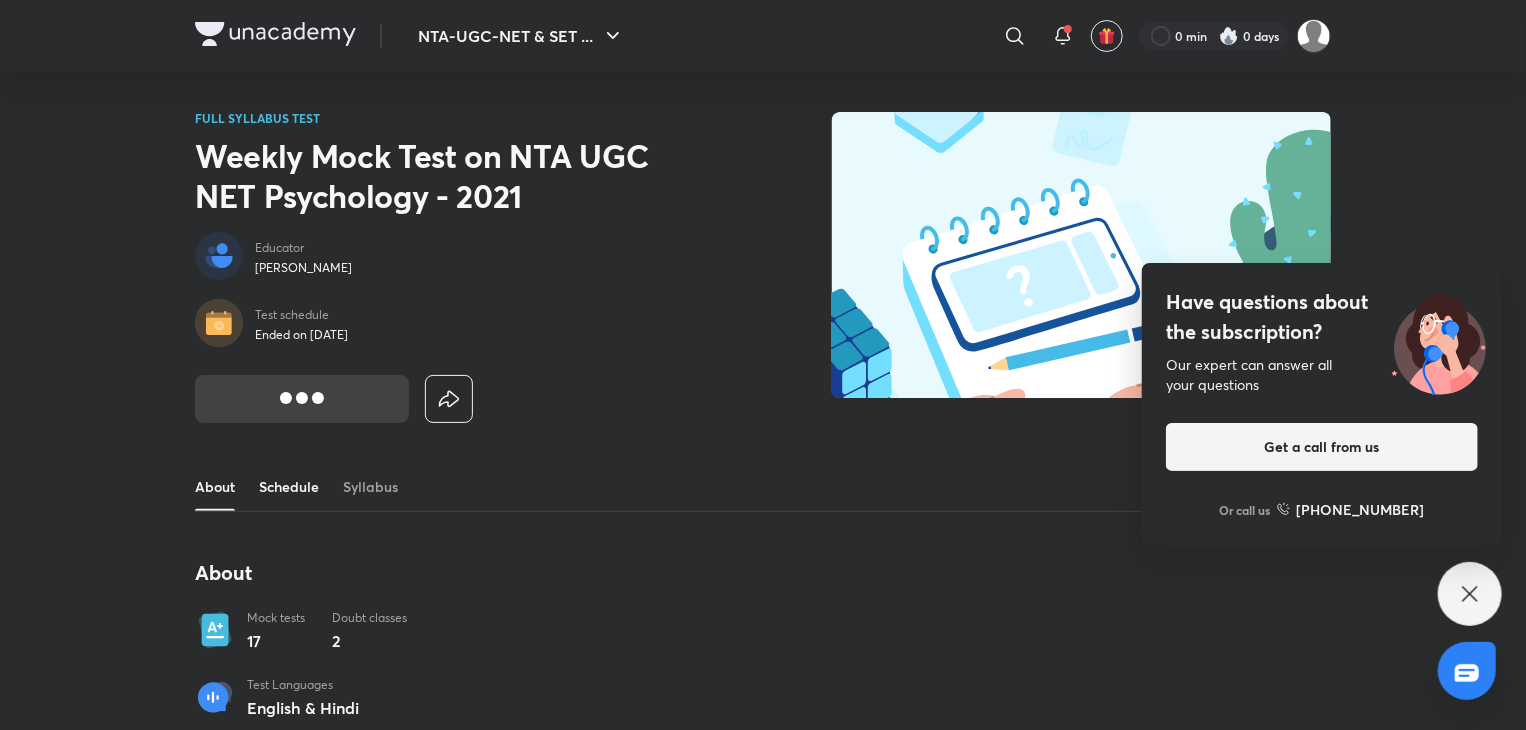 click on "Schedule" at bounding box center [289, 487] 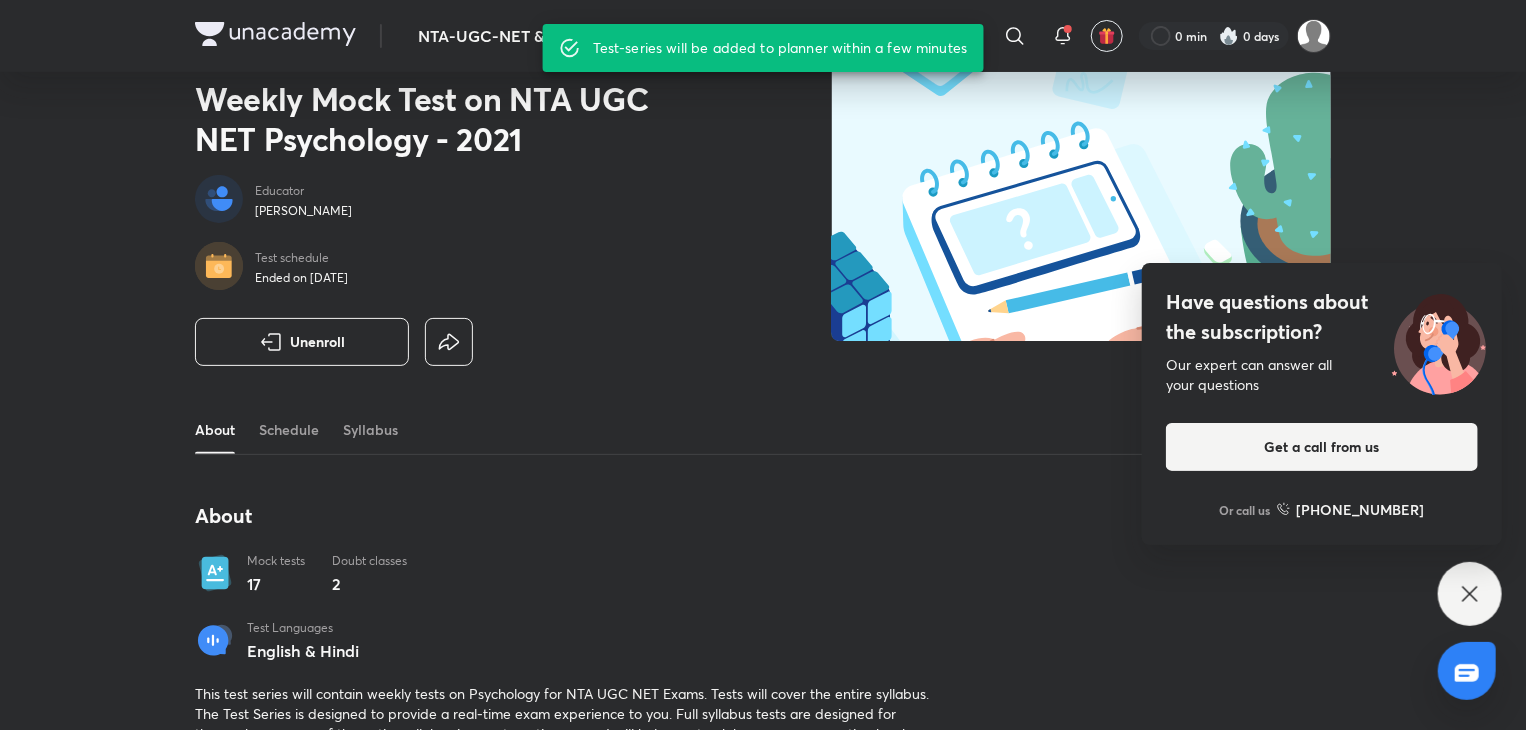 scroll, scrollTop: 56, scrollLeft: 0, axis: vertical 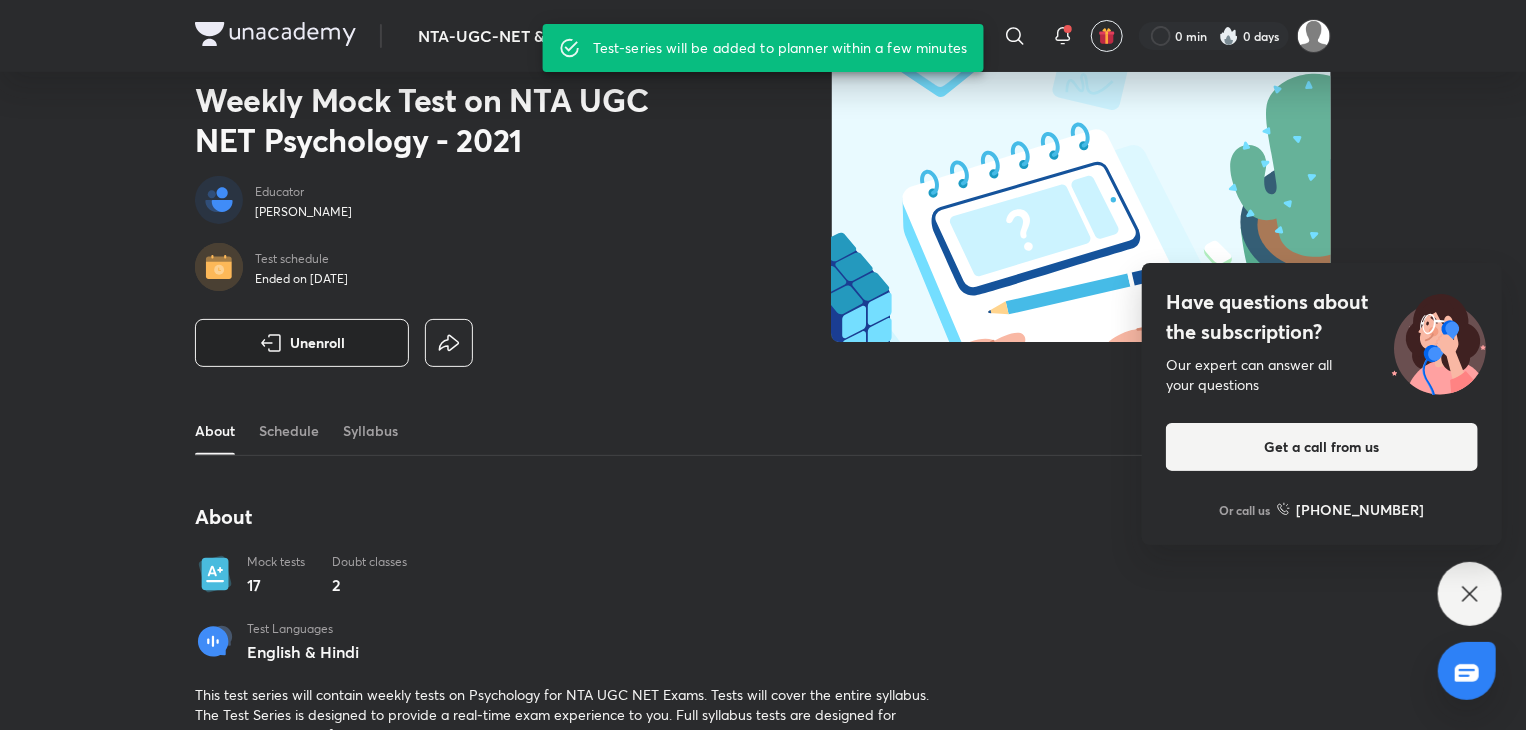 click on "Unenroll" at bounding box center [317, 343] 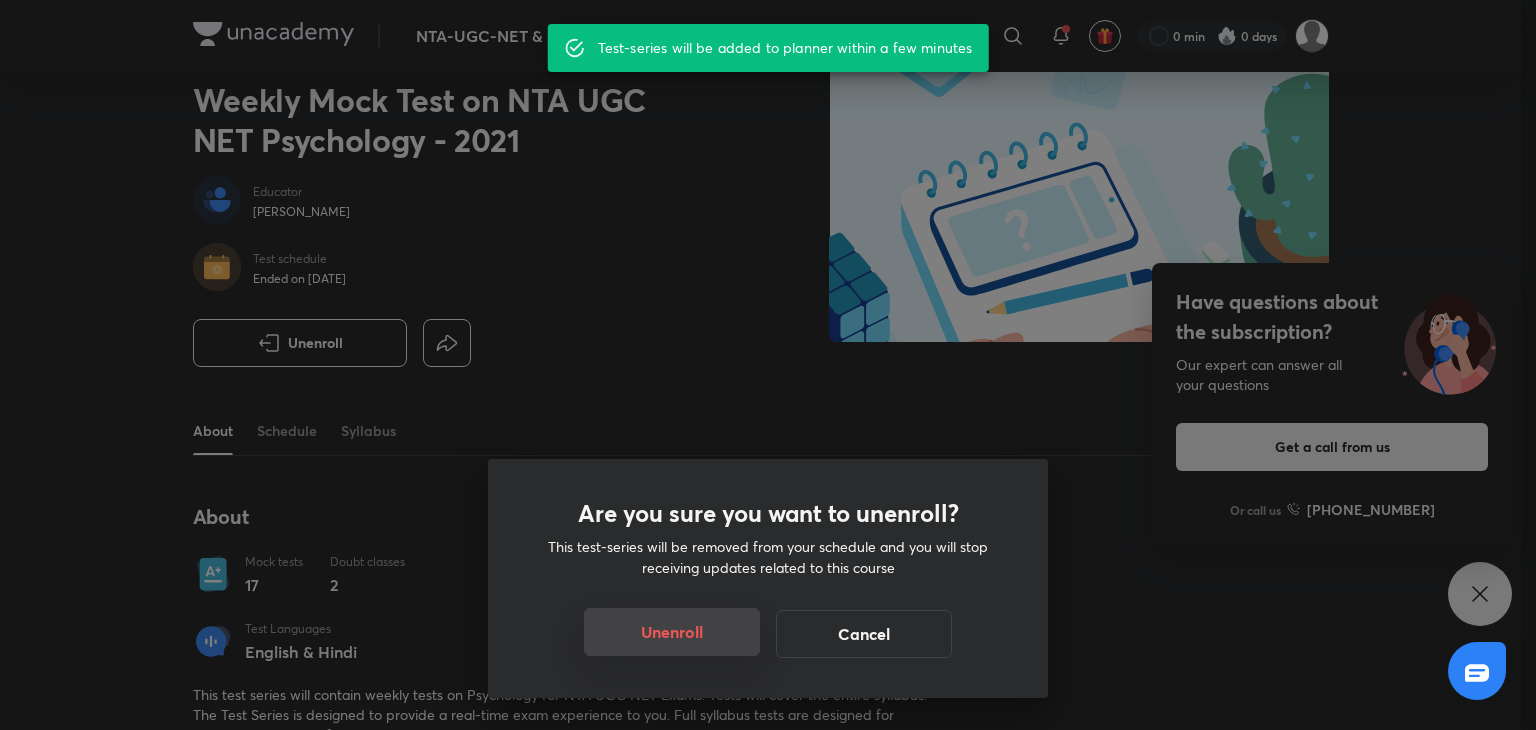 click on "Unenroll" at bounding box center [672, 632] 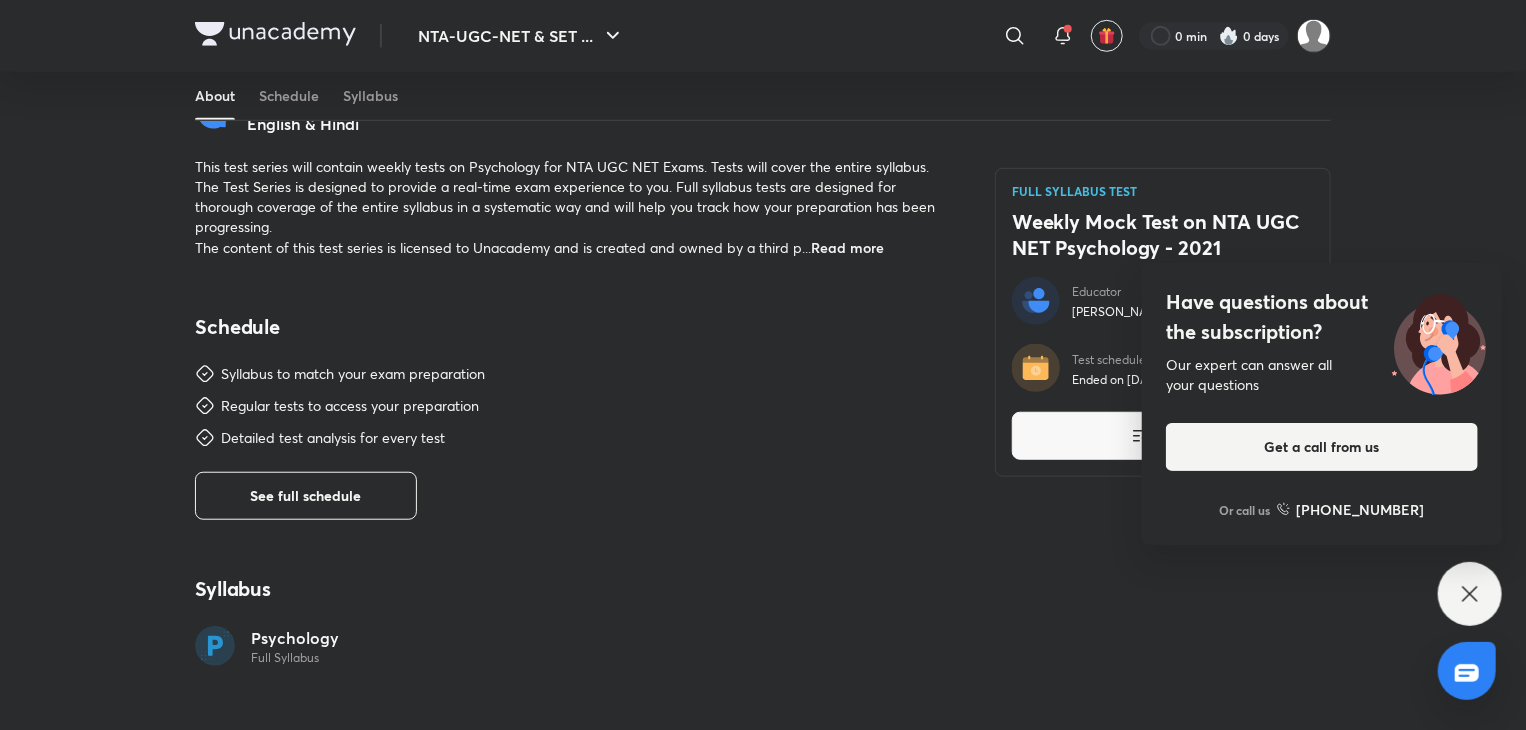 scroll, scrollTop: 612, scrollLeft: 0, axis: vertical 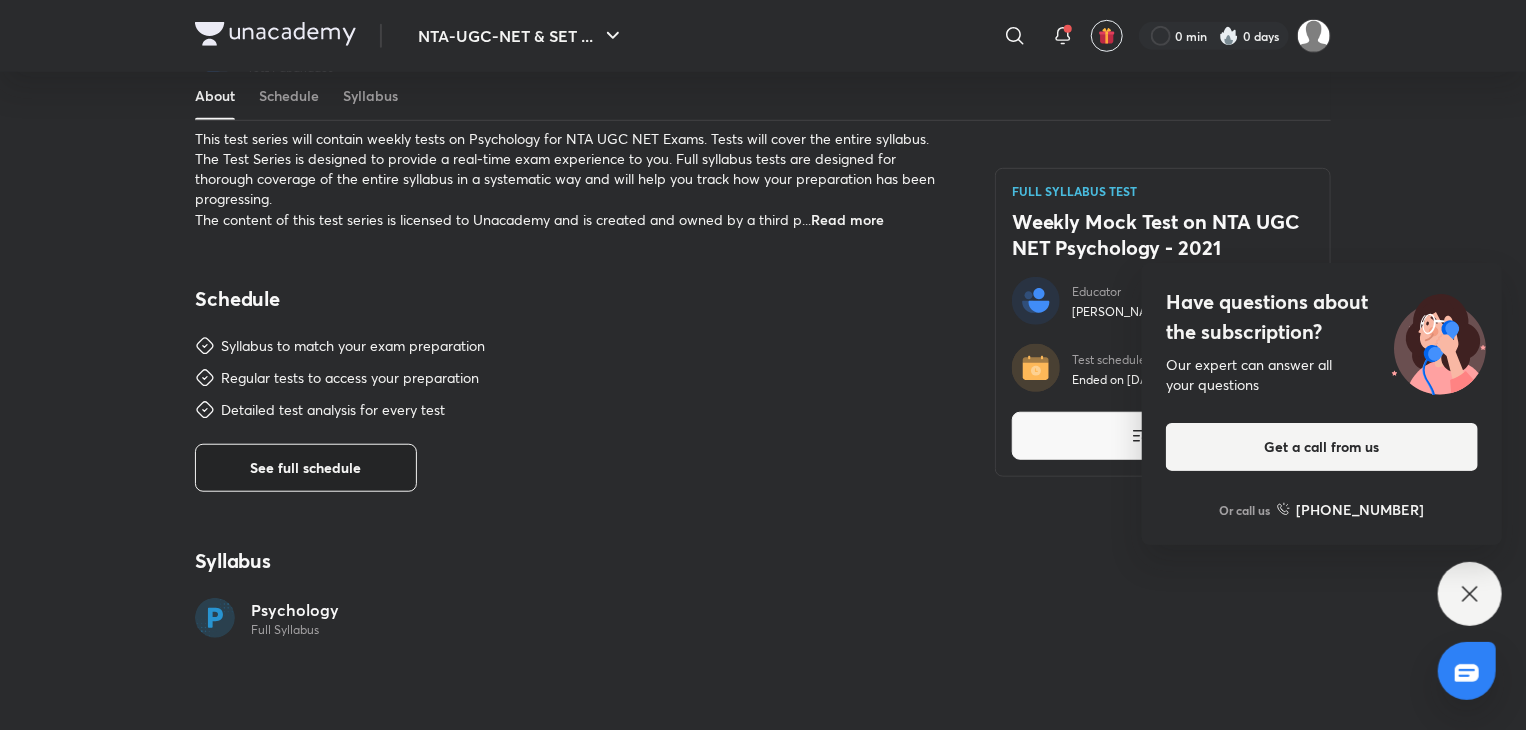 click on "See full schedule" at bounding box center (306, 468) 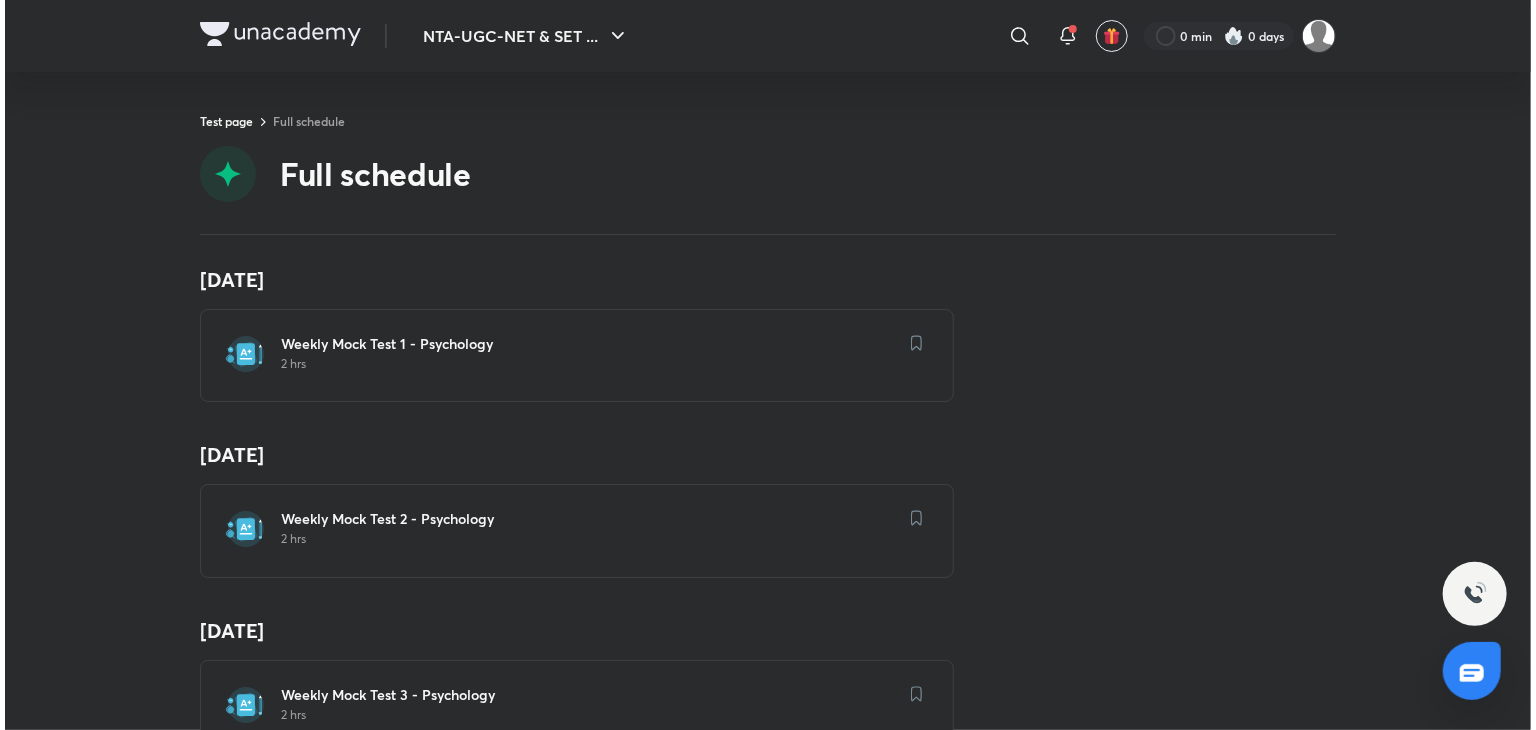 scroll, scrollTop: 0, scrollLeft: 0, axis: both 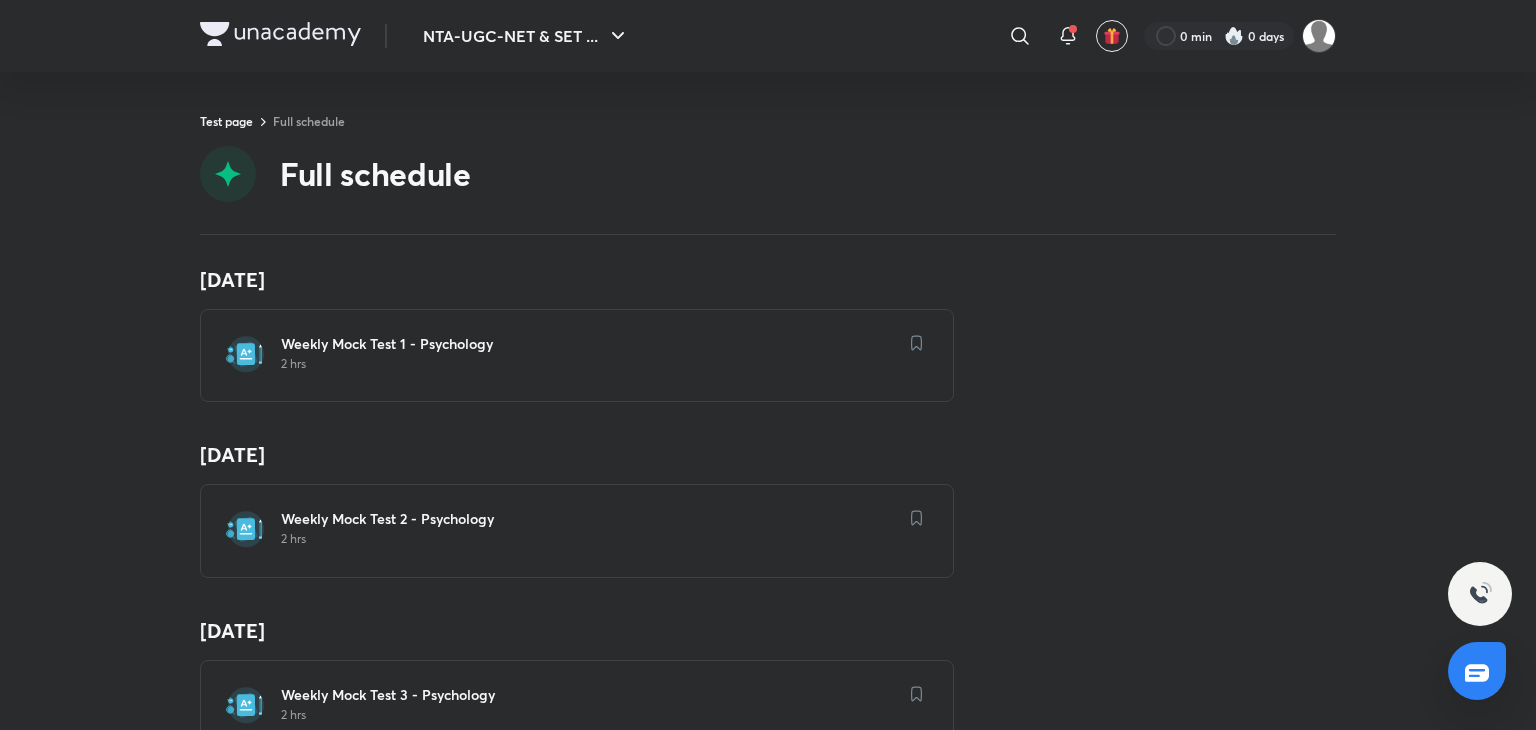 click on "Weekly Mock Test 1 - Psychology 2 hrs" at bounding box center (577, 355) 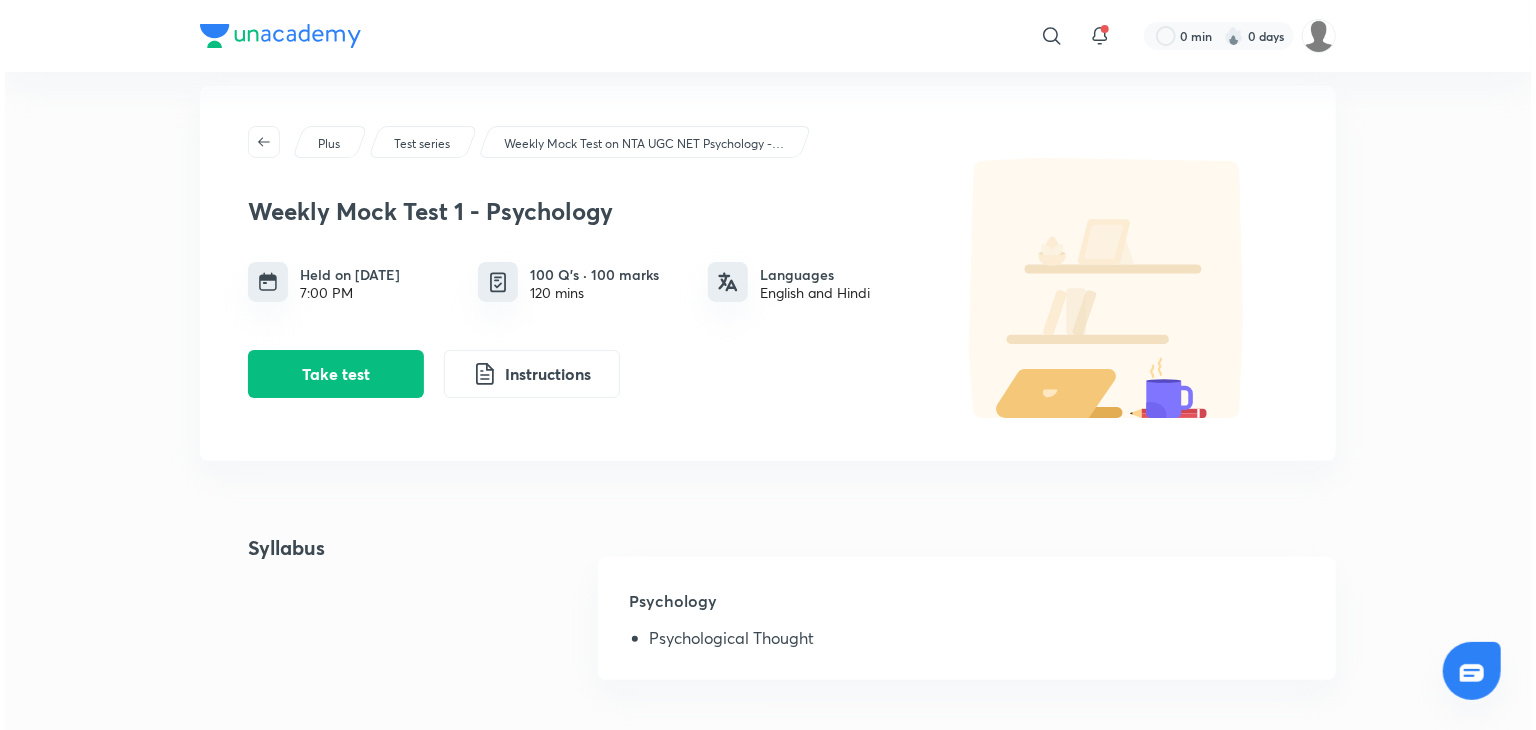 scroll, scrollTop: 28, scrollLeft: 0, axis: vertical 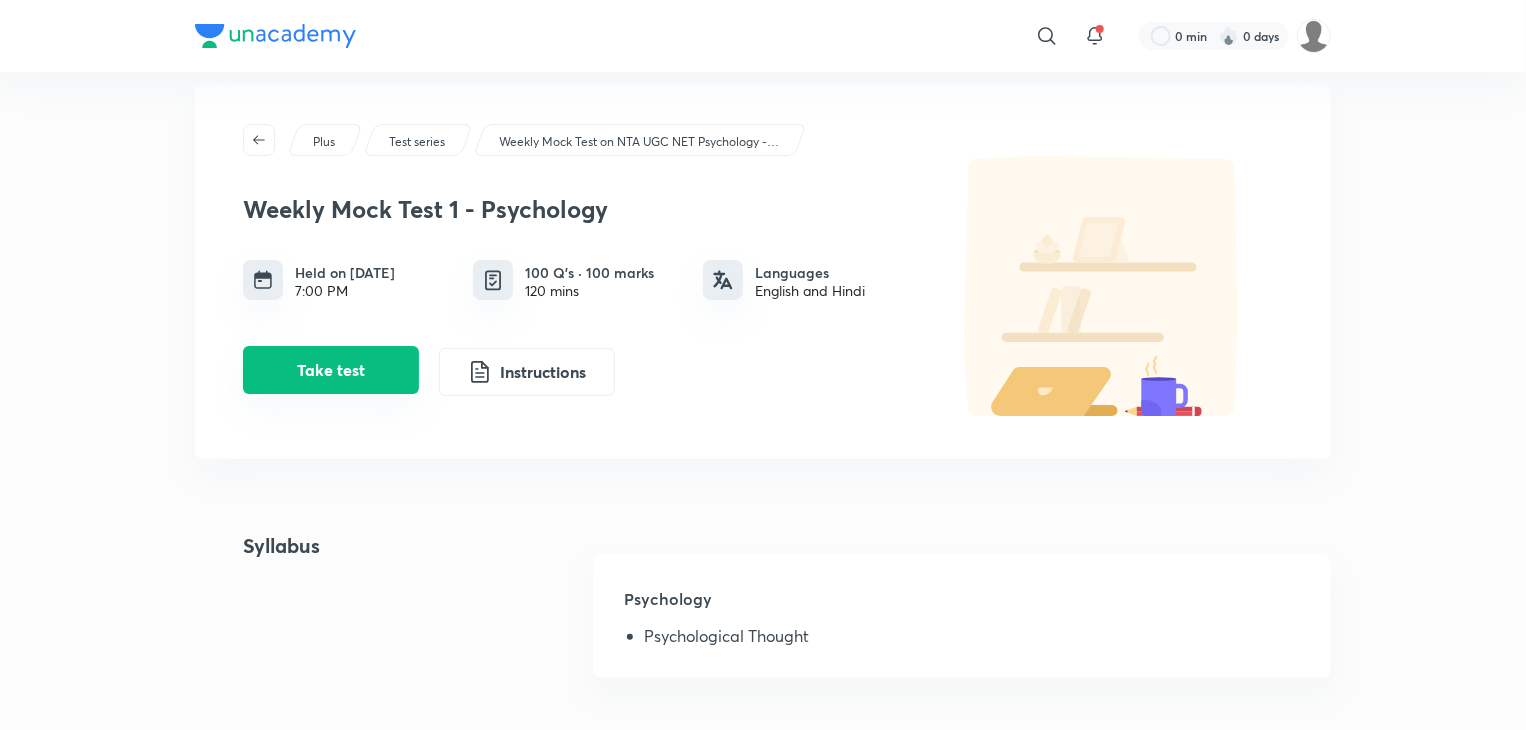 click on "Take test" at bounding box center (331, 370) 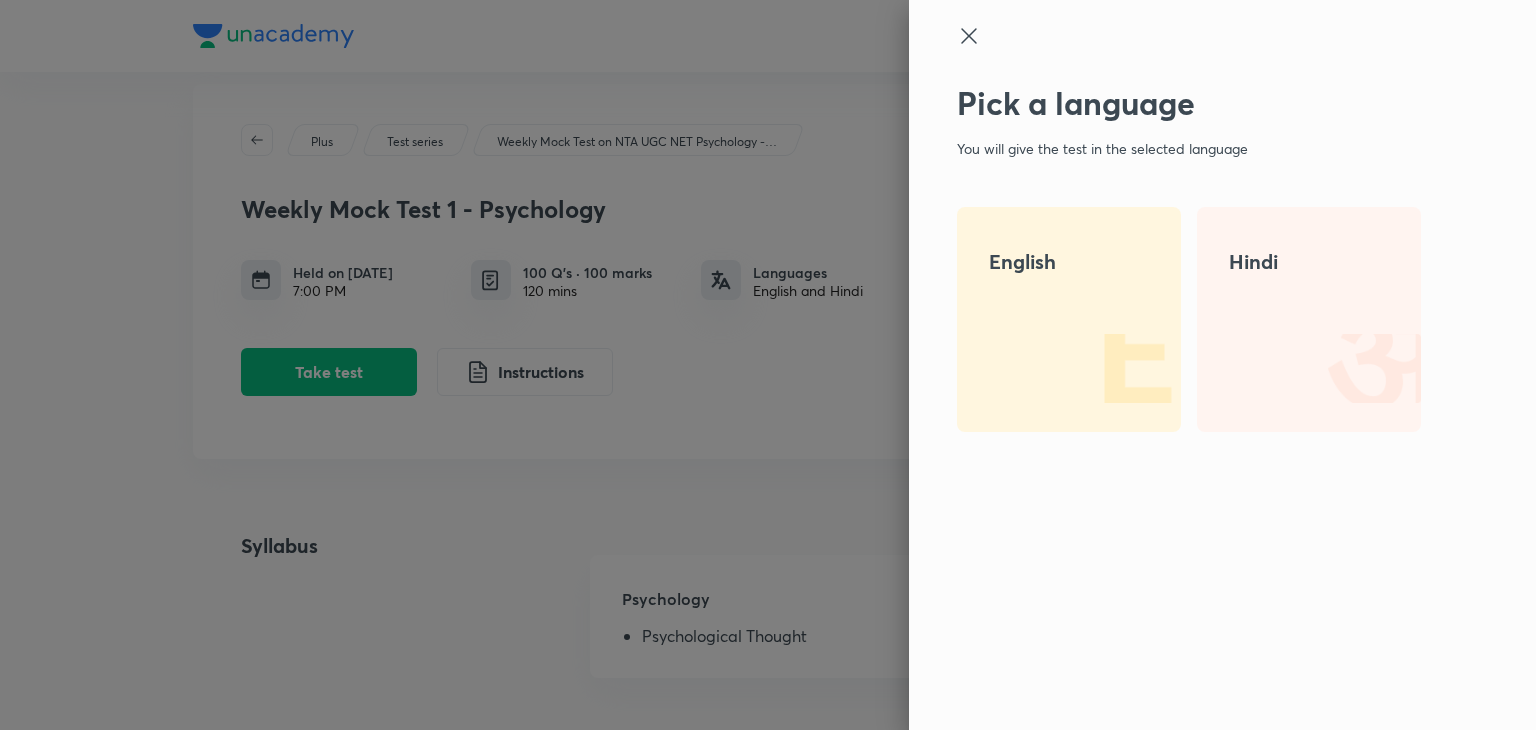 click on "English" at bounding box center (1069, 262) 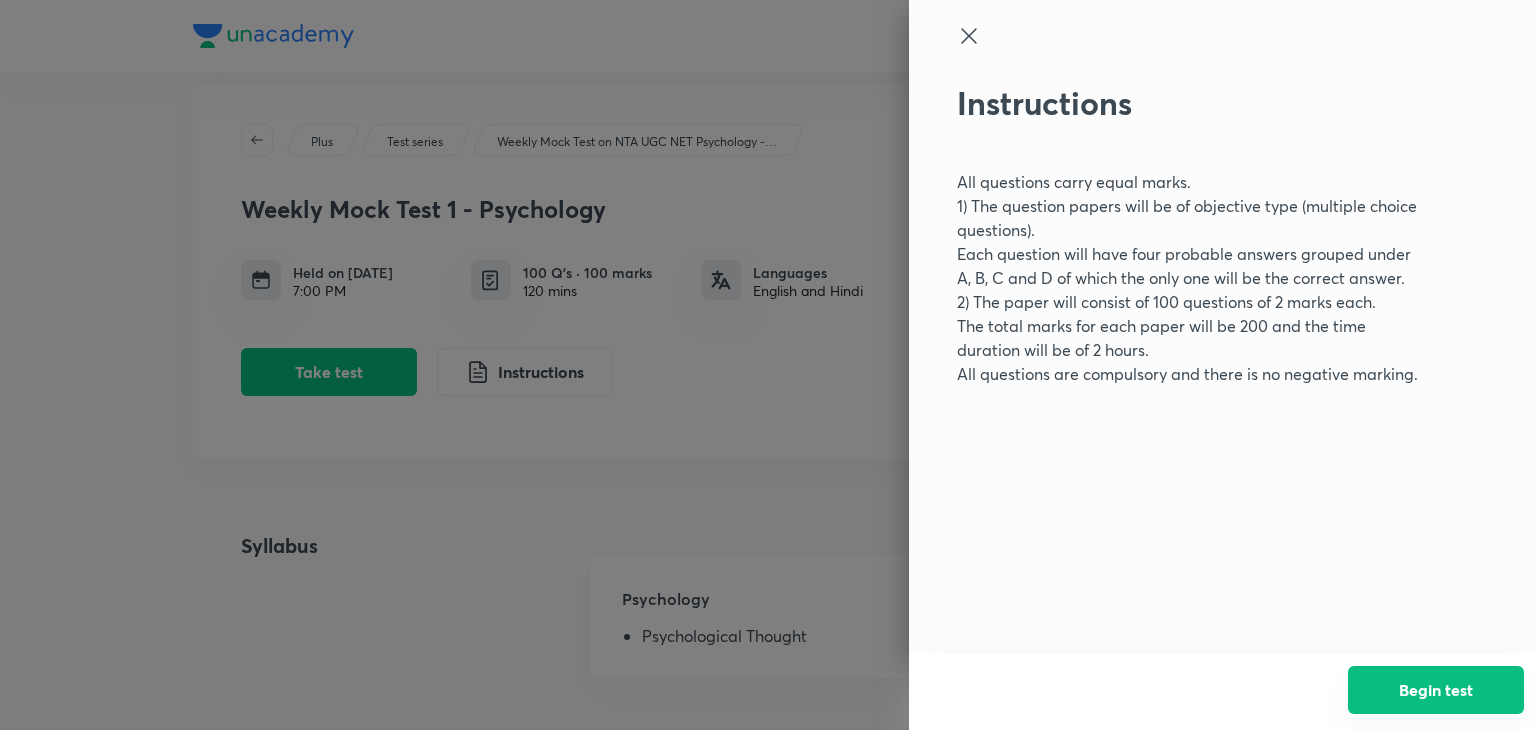 click on "Begin test" at bounding box center (1436, 690) 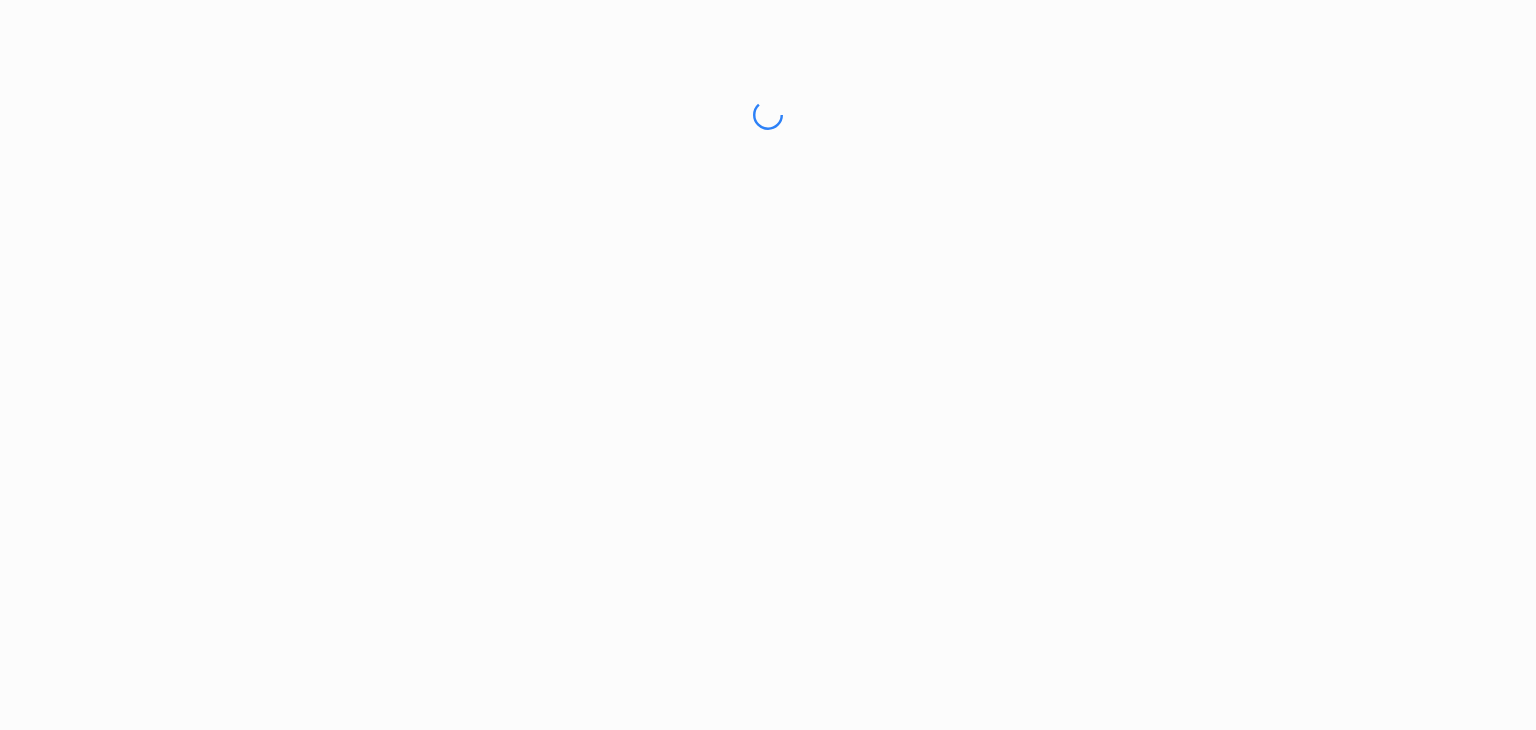 scroll, scrollTop: 0, scrollLeft: 0, axis: both 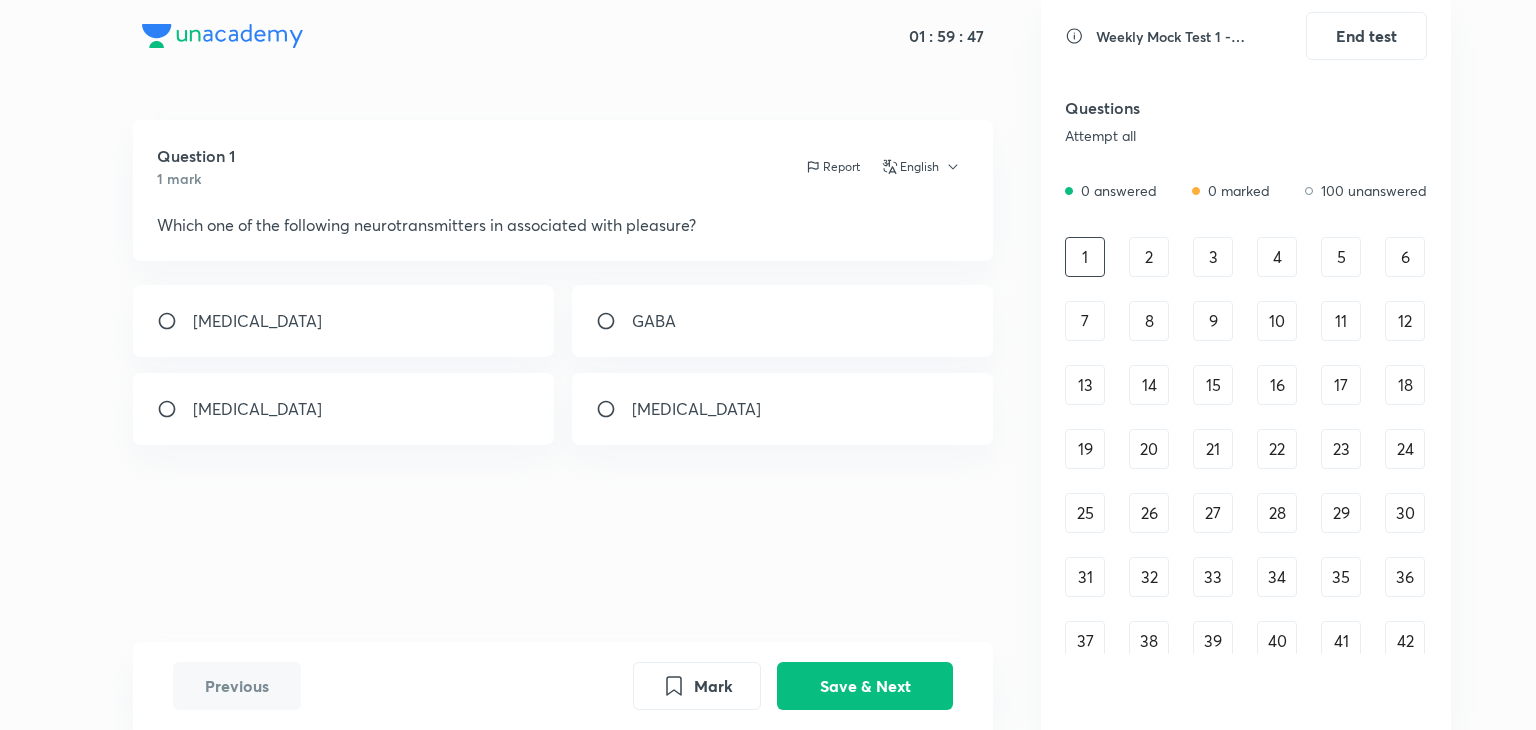 click on "Dopamine" at bounding box center (696, 409) 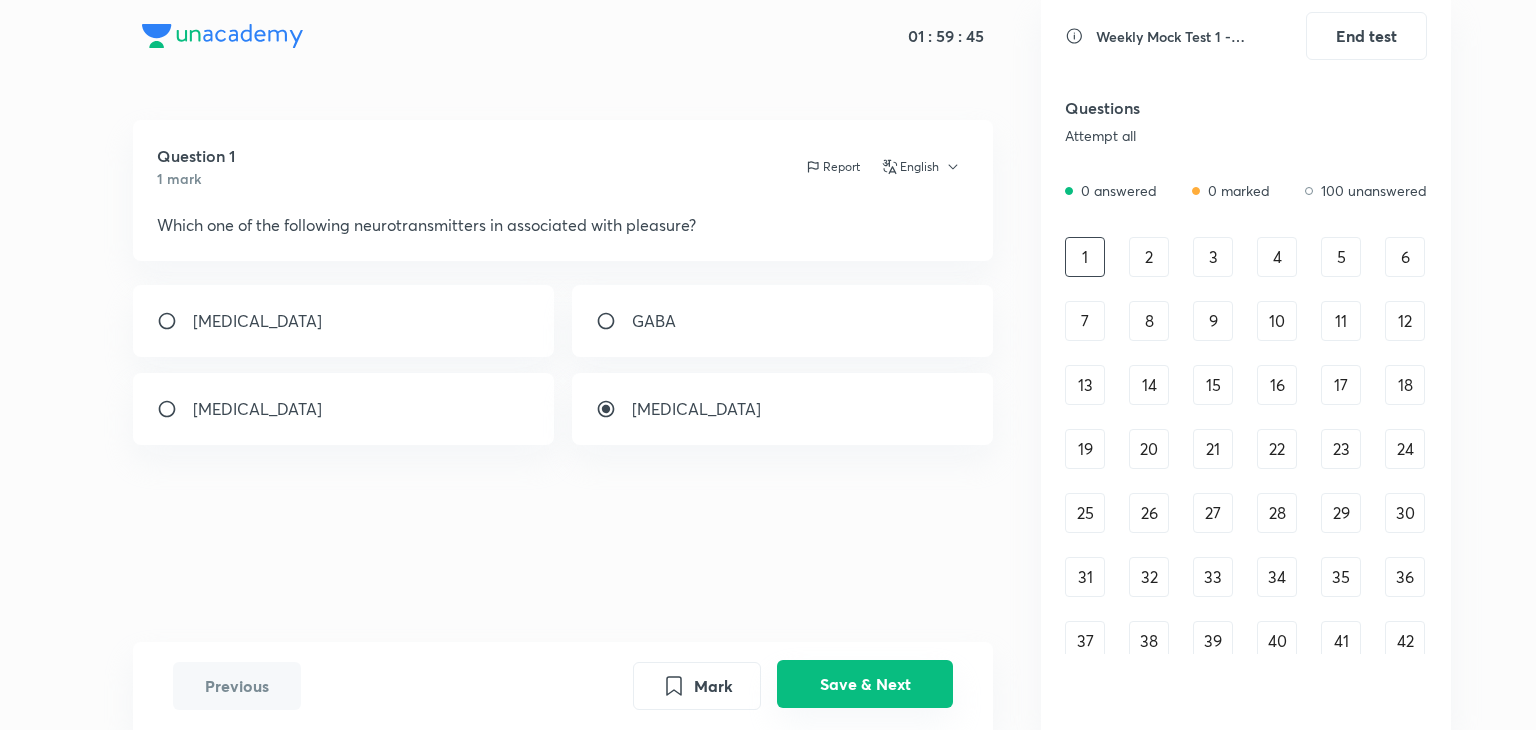 click on "Save & Next" at bounding box center (865, 684) 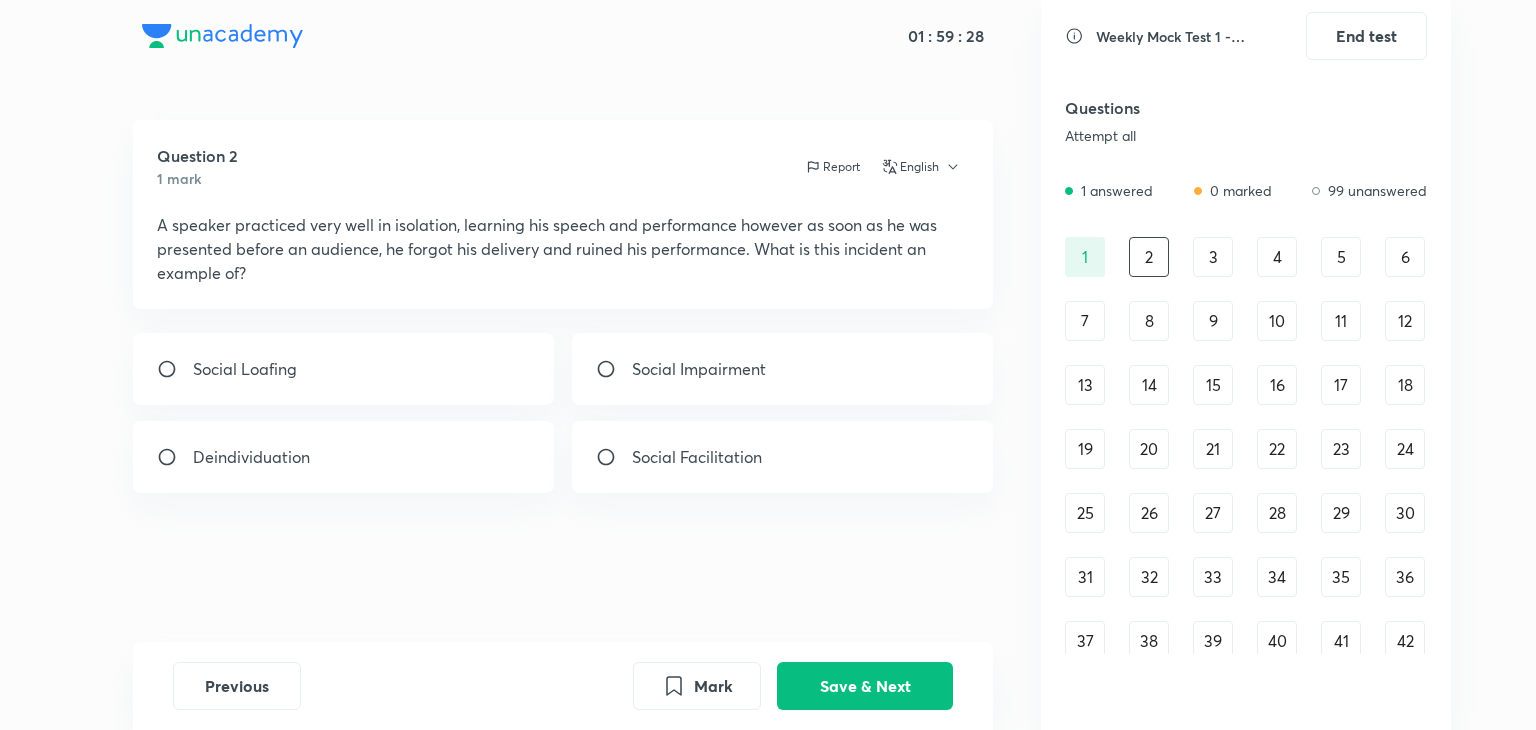 click on "Social Impairment" at bounding box center (783, 369) 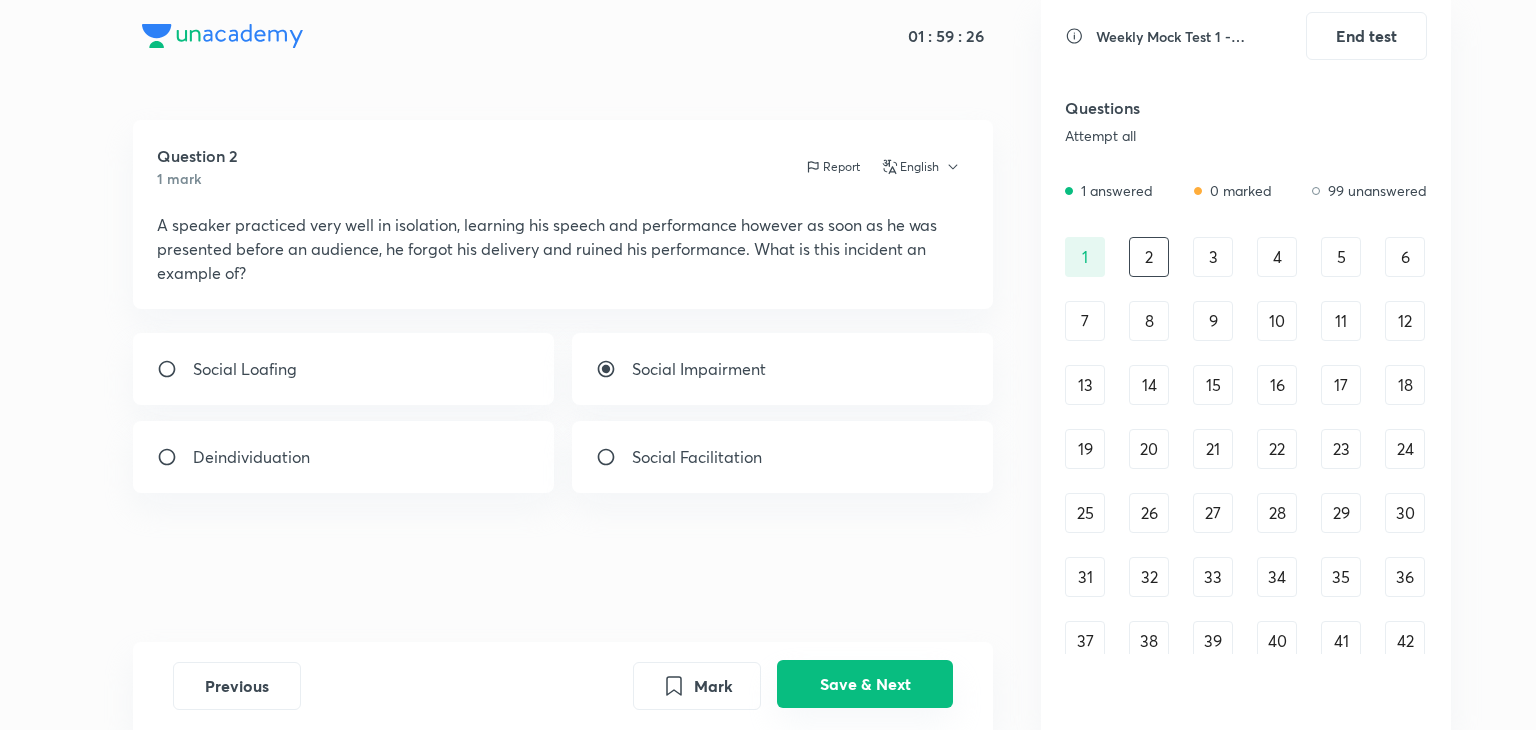 click on "Save & Next" at bounding box center [865, 684] 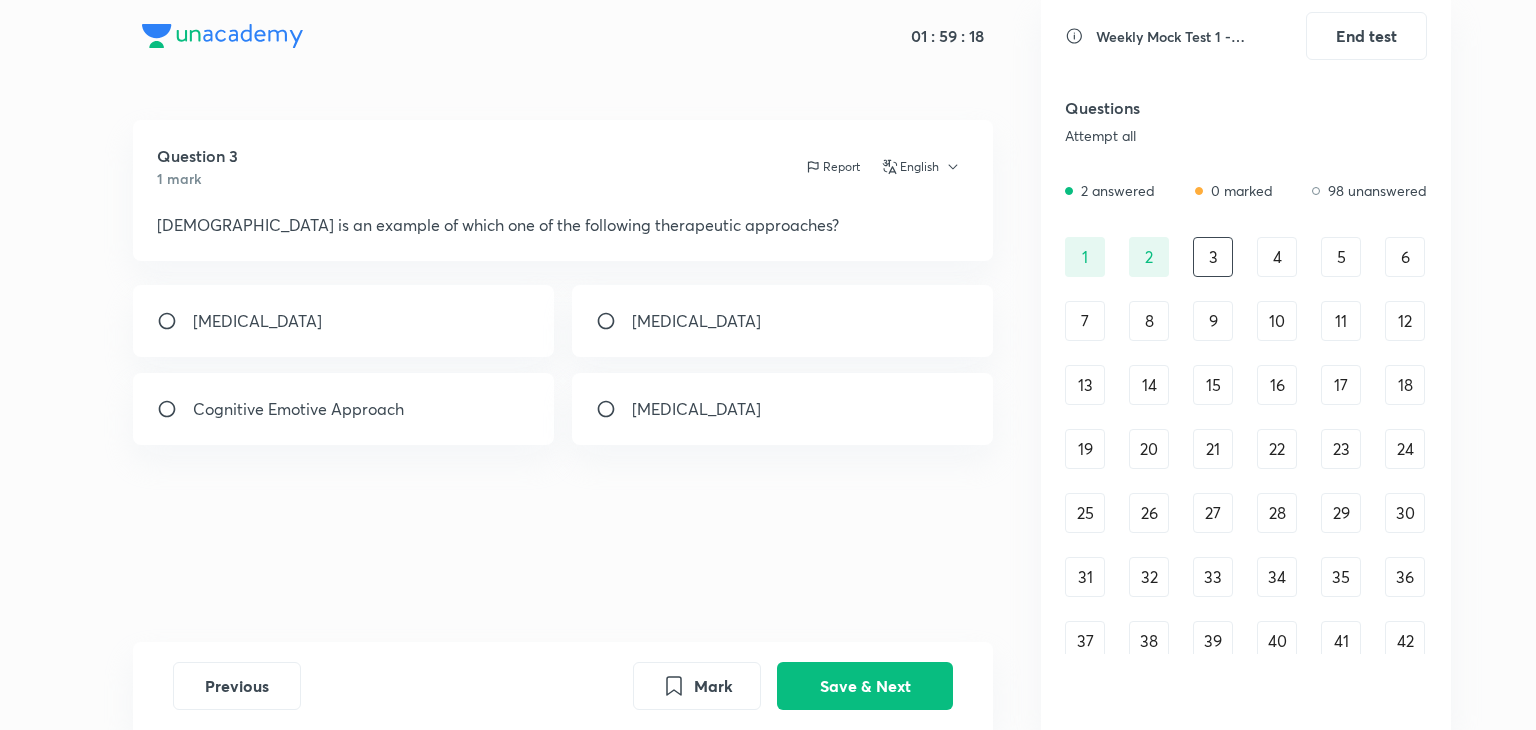 click at bounding box center (614, 409) 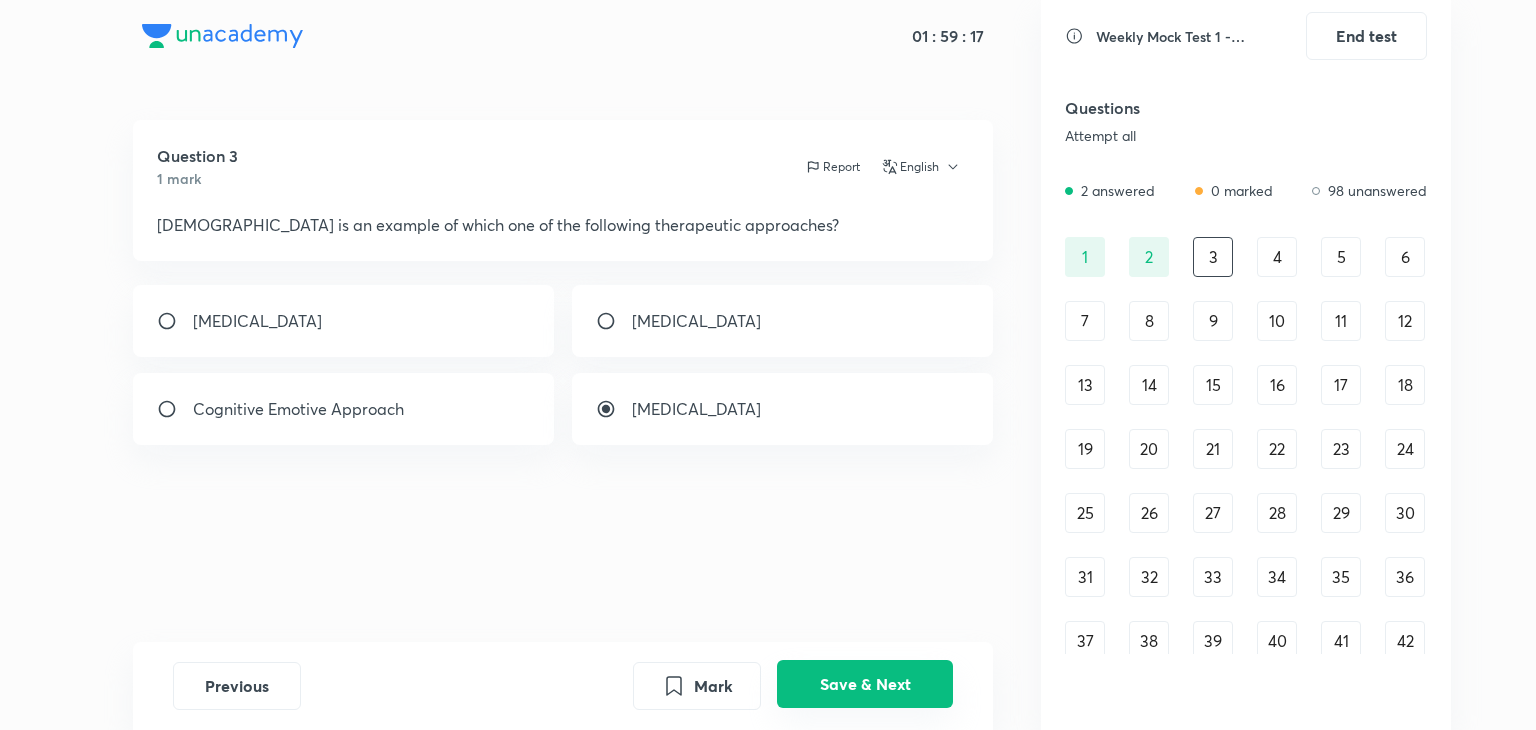 click on "Save & Next" at bounding box center [865, 684] 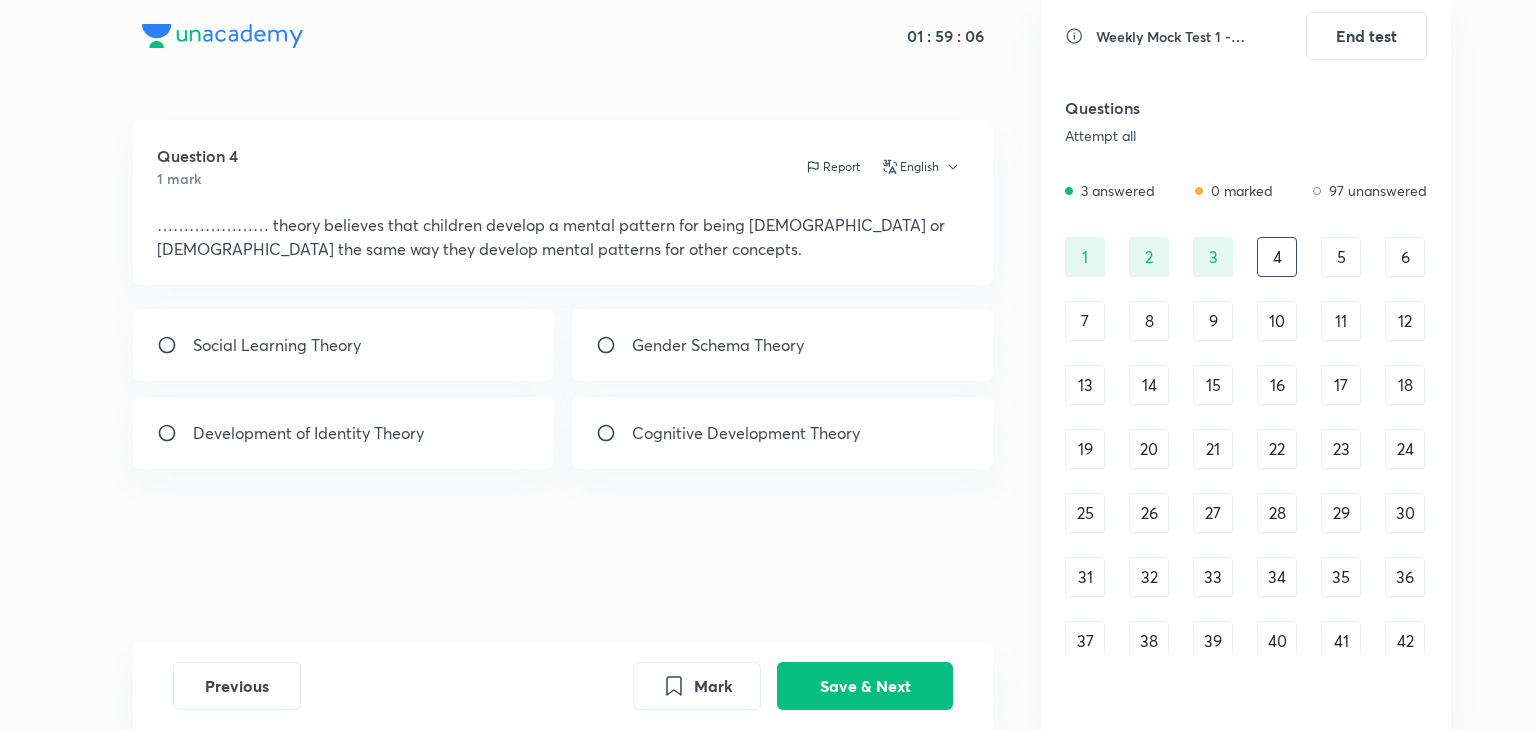 click on "Gender Schema Theory" at bounding box center (718, 345) 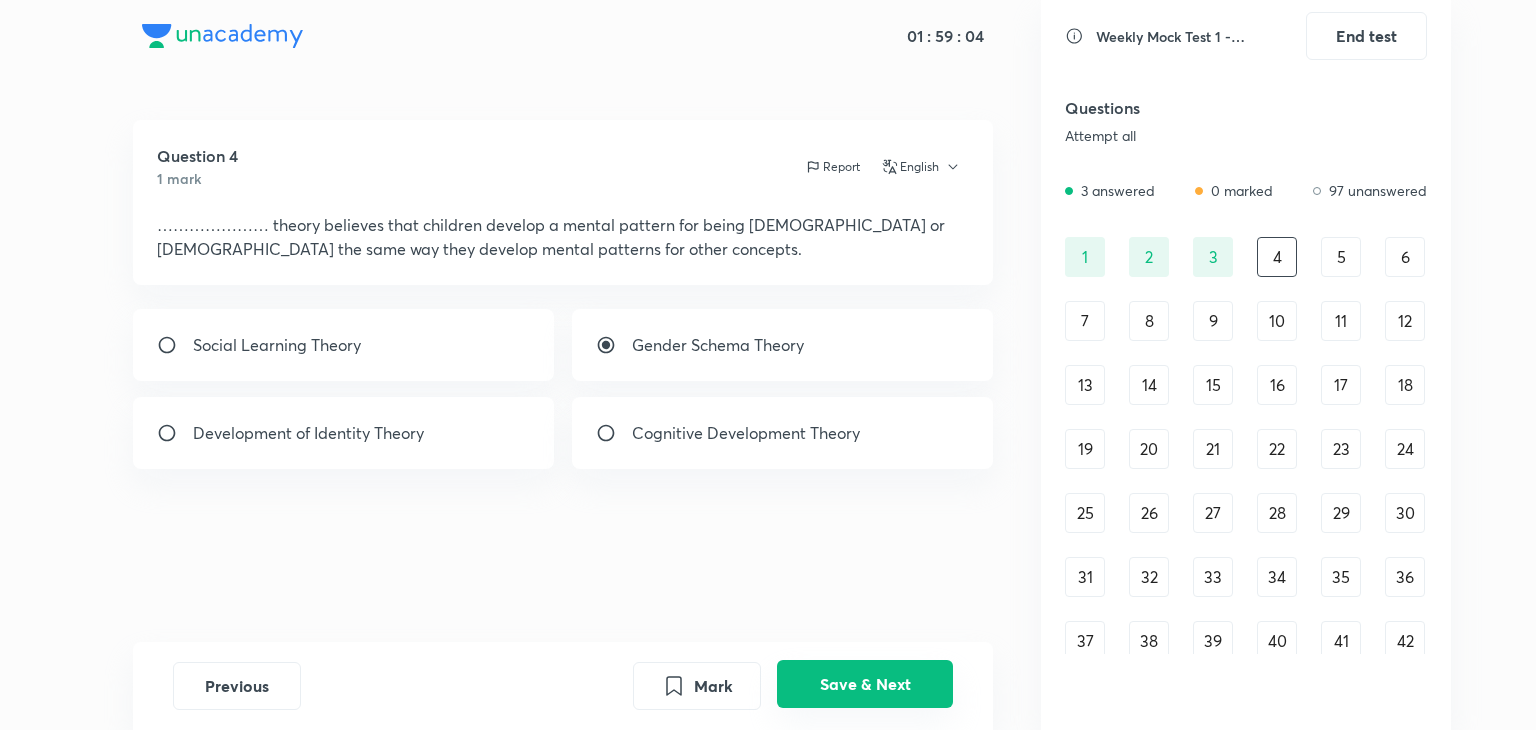 click on "Save & Next" at bounding box center (865, 684) 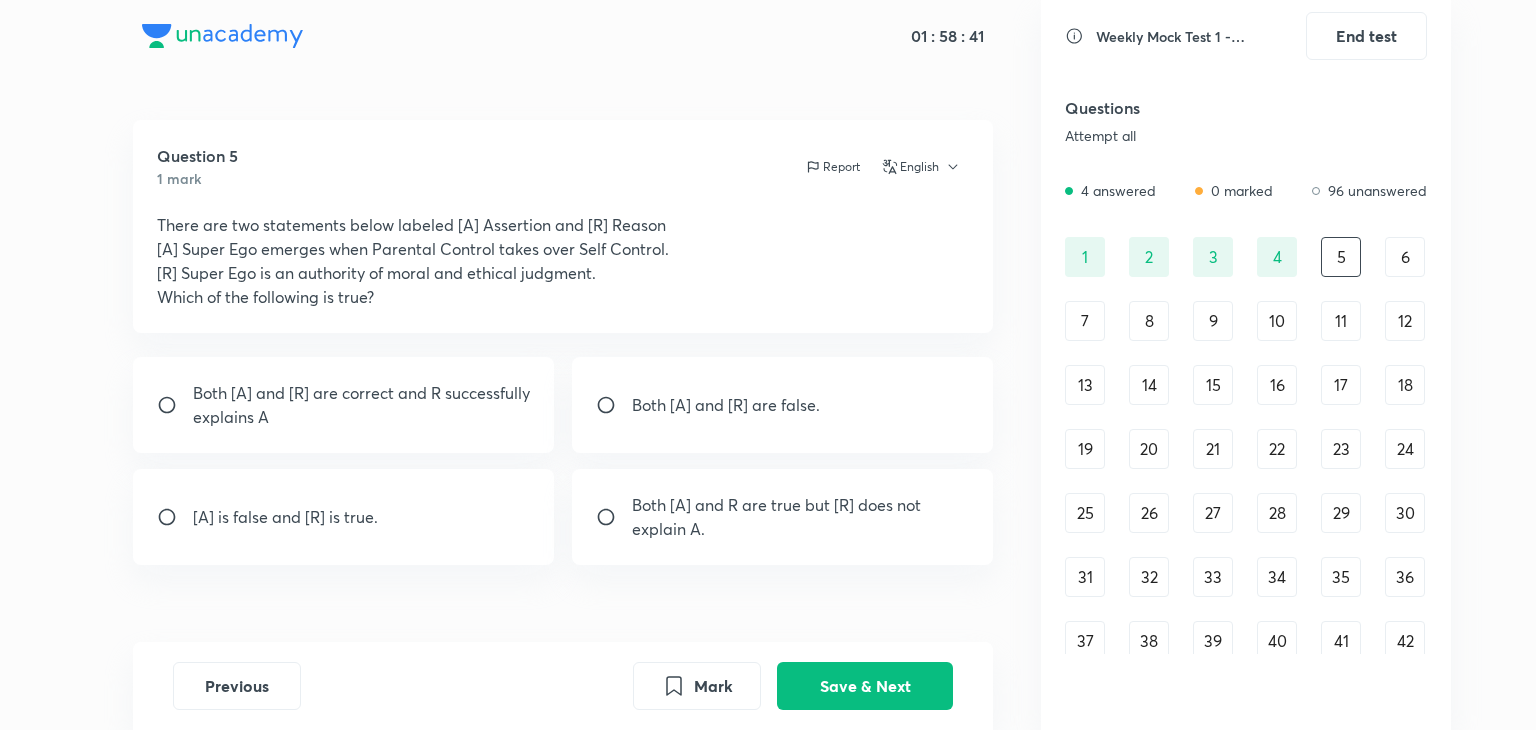 click on "[A] is false and [R] is true." at bounding box center (285, 517) 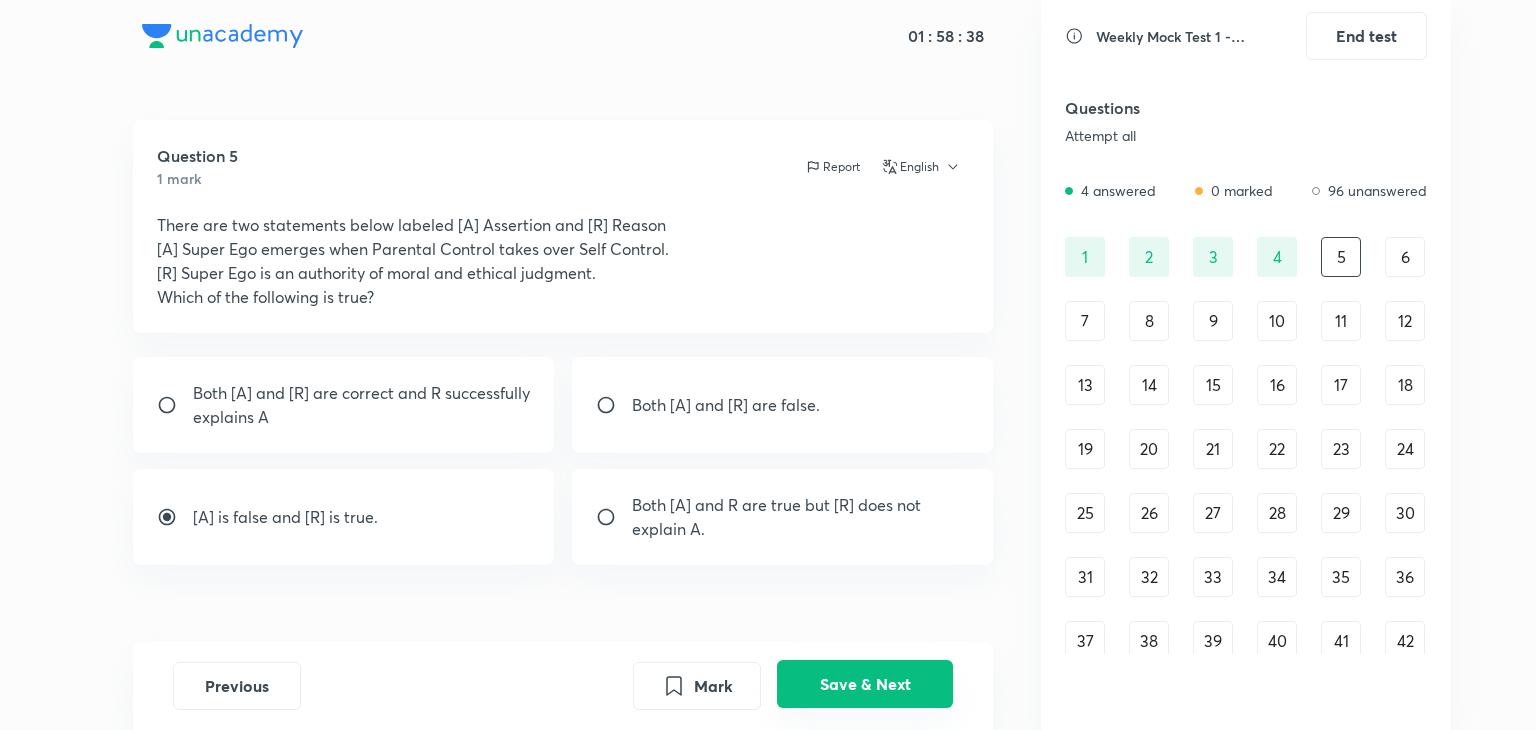 click on "Save & Next" at bounding box center (865, 684) 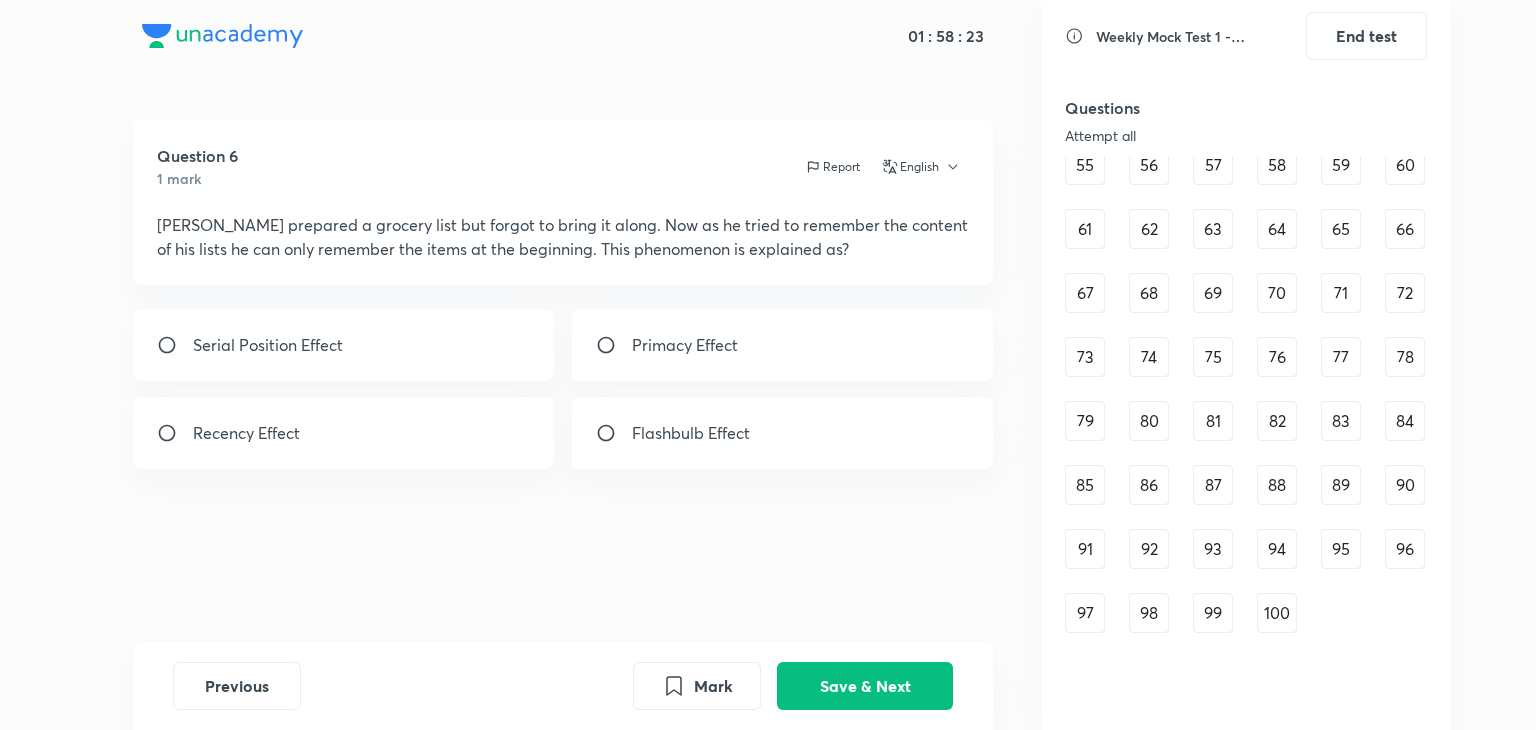 scroll, scrollTop: 692, scrollLeft: 0, axis: vertical 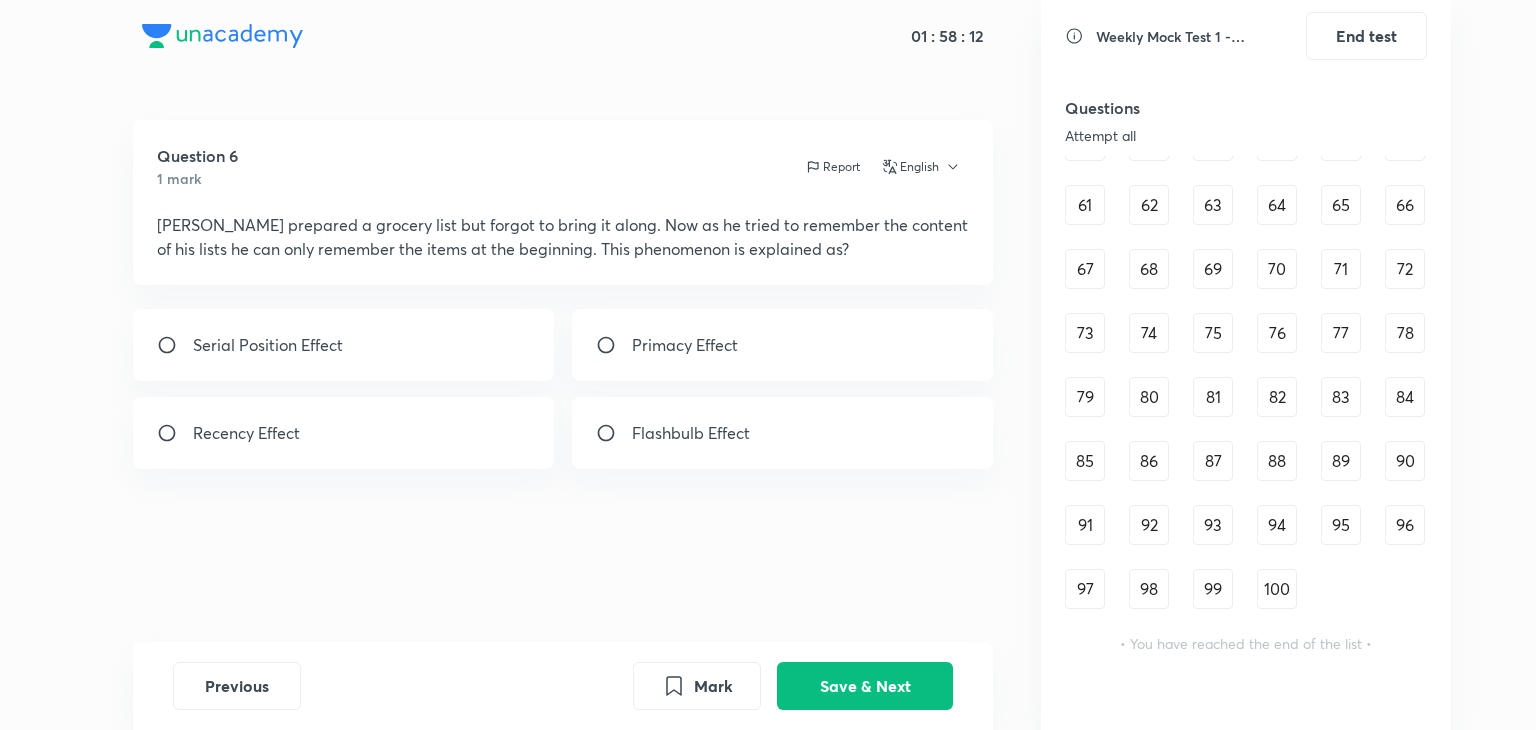 click at bounding box center (614, 345) 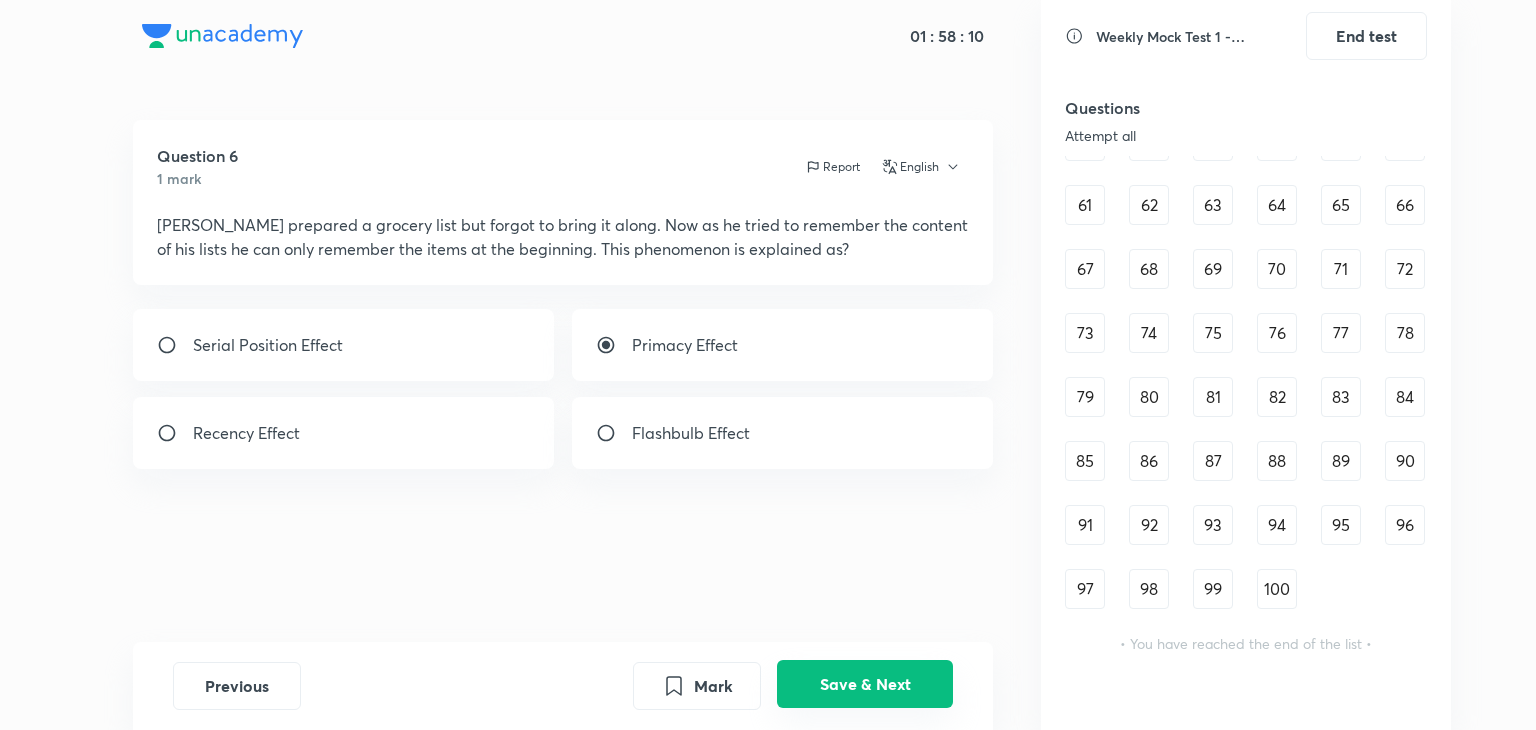 click on "Save & Next" at bounding box center [865, 684] 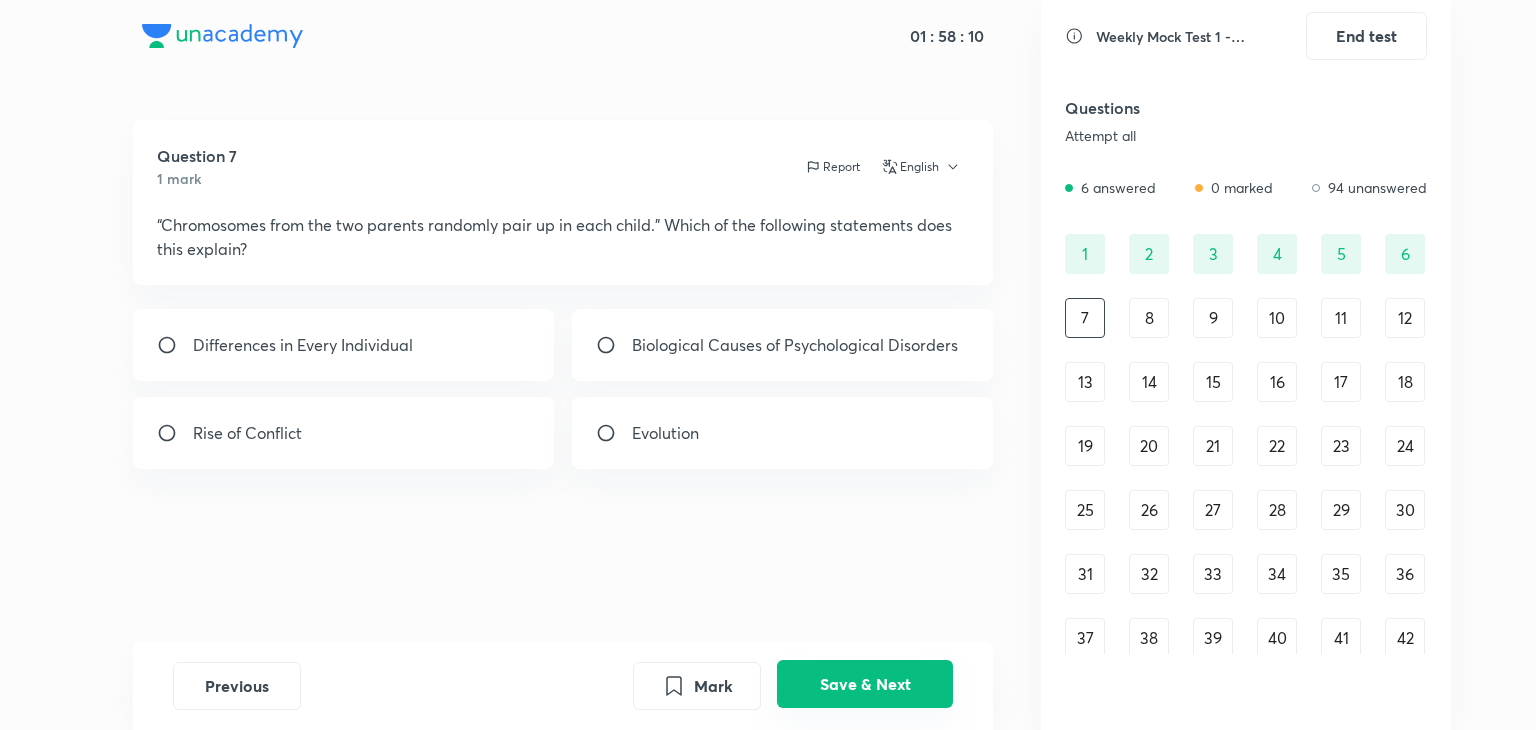 scroll, scrollTop: 0, scrollLeft: 0, axis: both 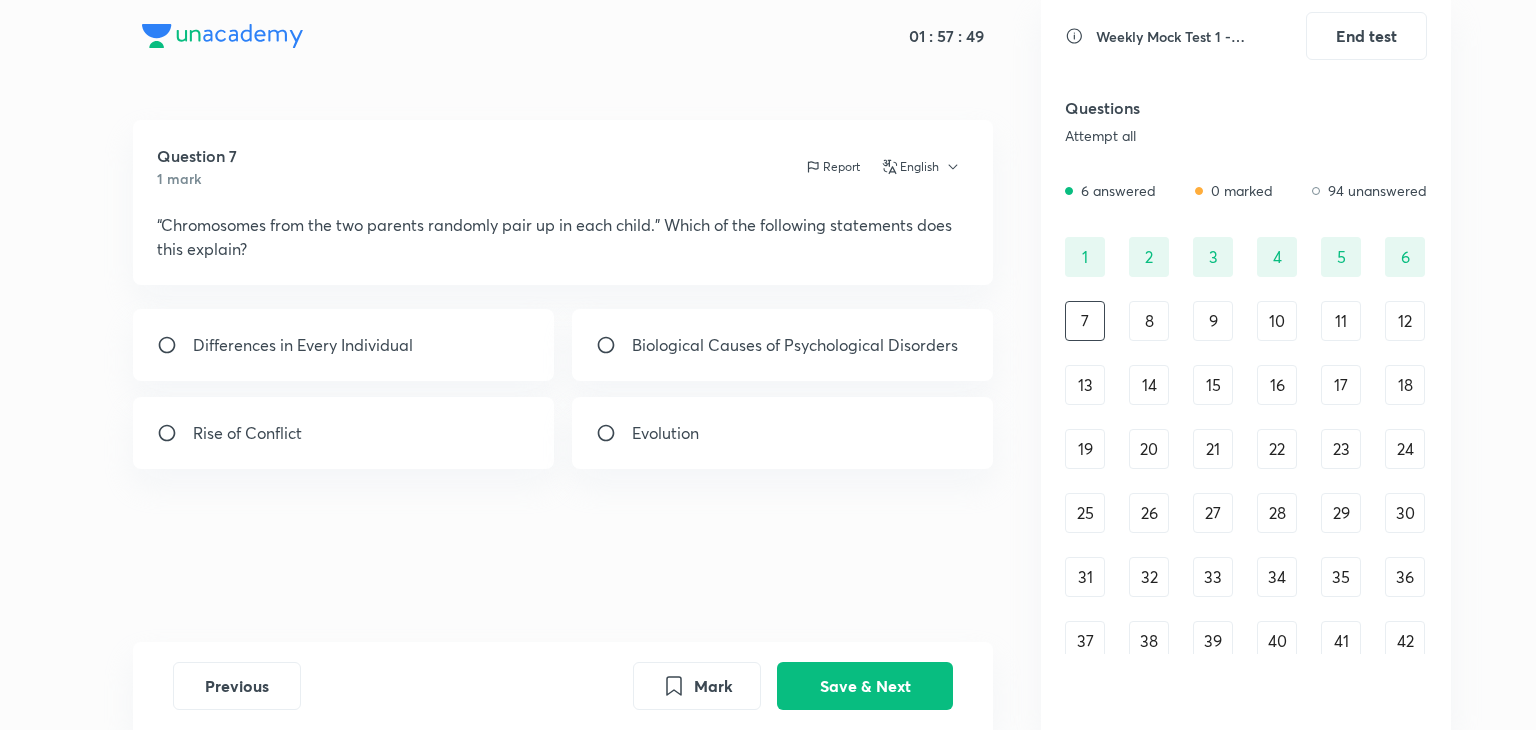 click on "Evolution" at bounding box center (665, 433) 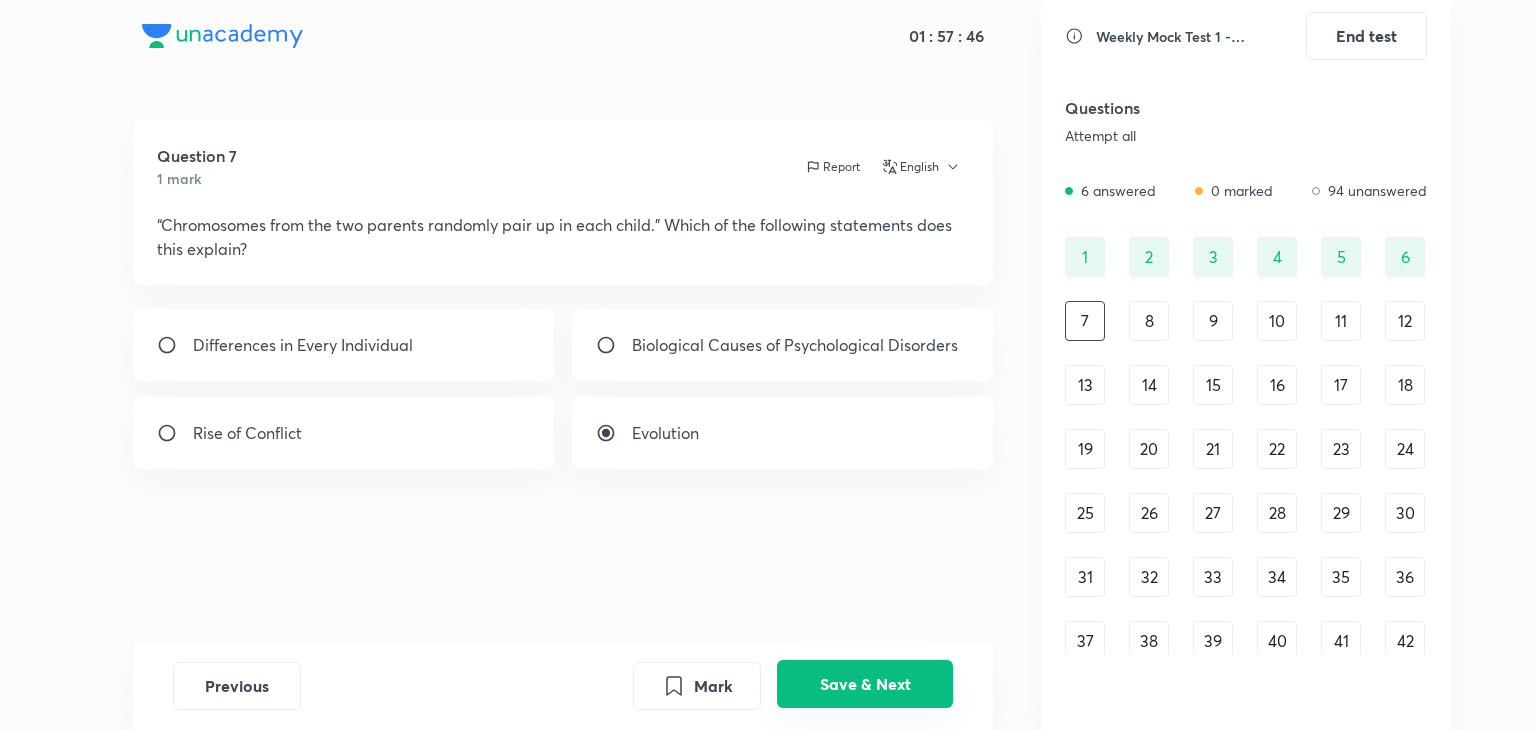 click on "Save & Next" at bounding box center (865, 684) 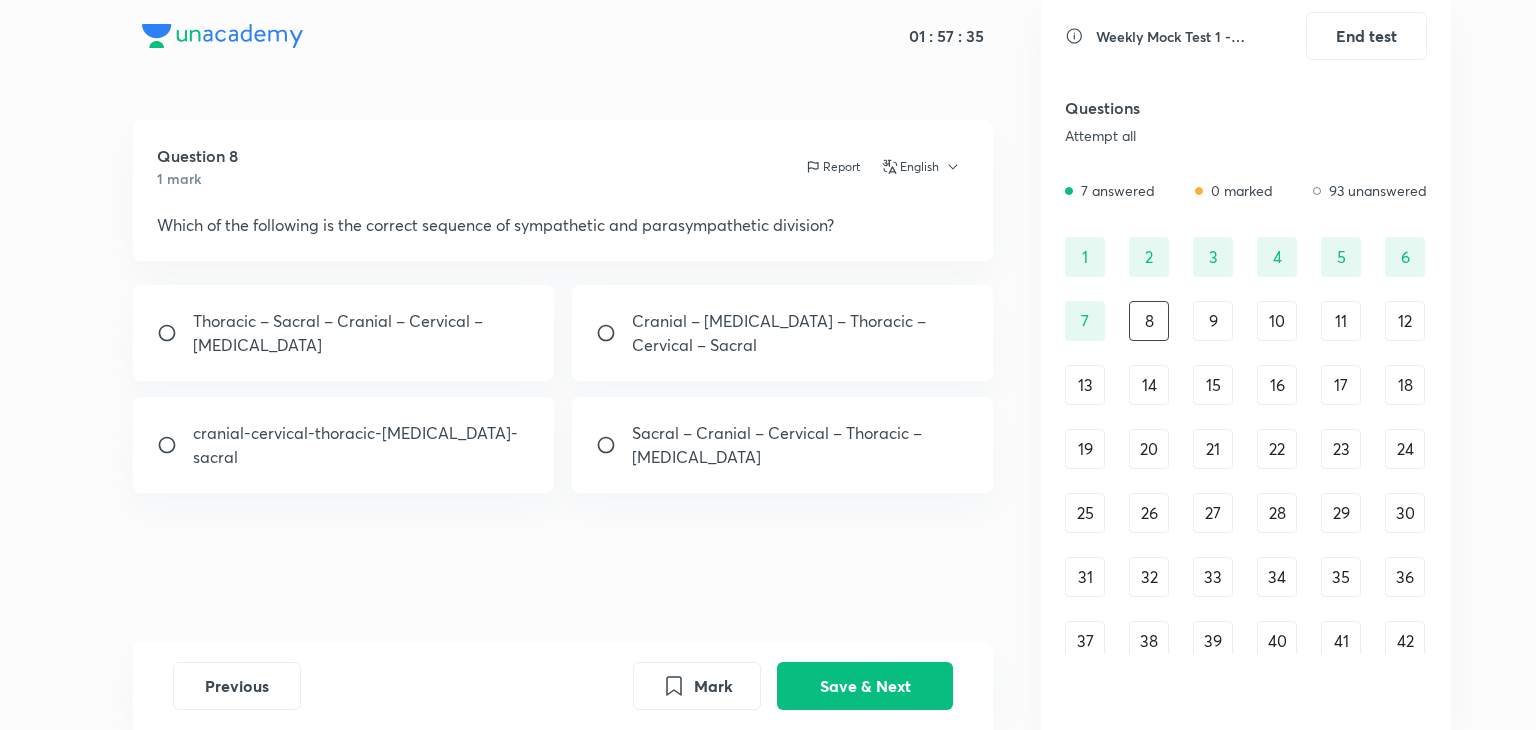 click on "cranial-cervical-thoracic-lumbar-sacral" at bounding box center (362, 445) 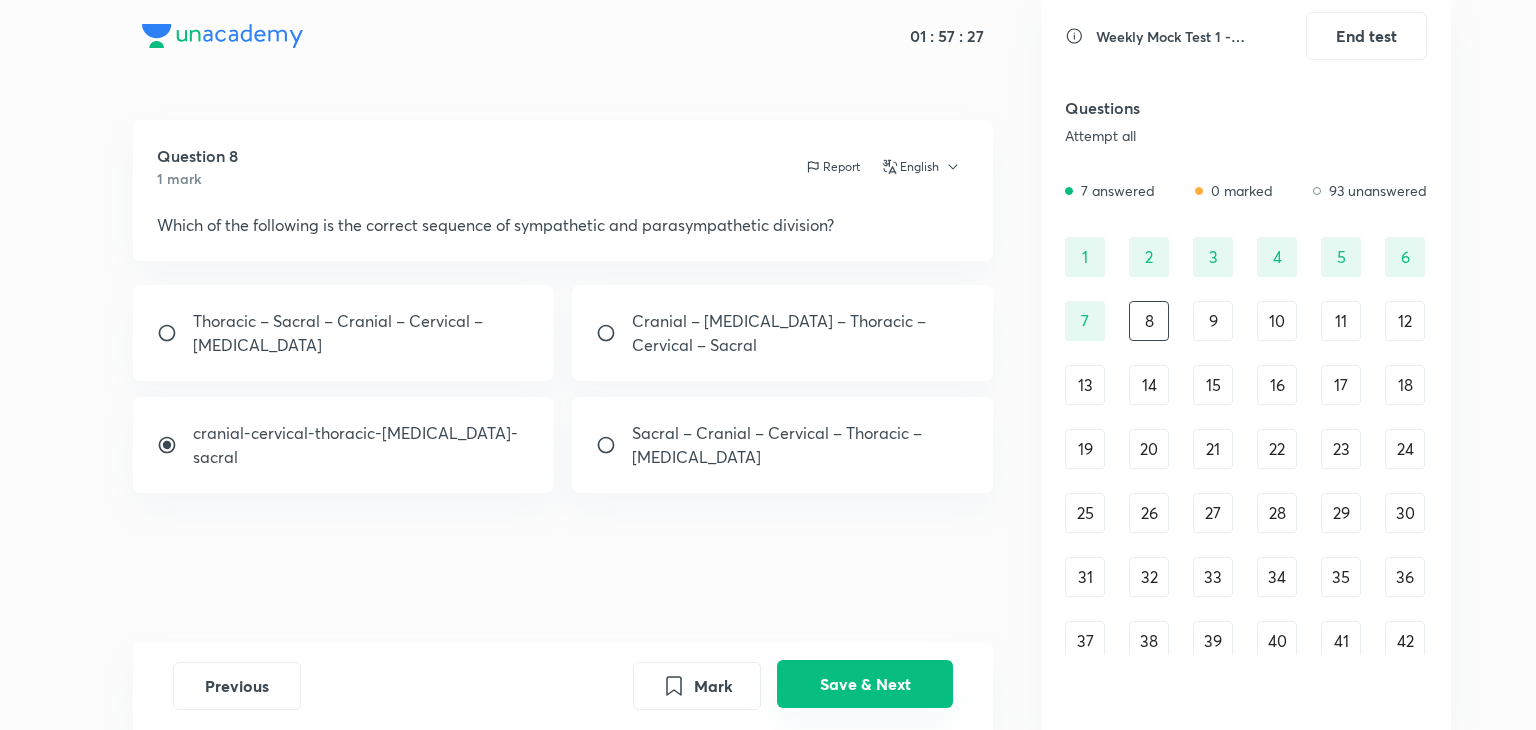 click on "Save & Next" at bounding box center [865, 684] 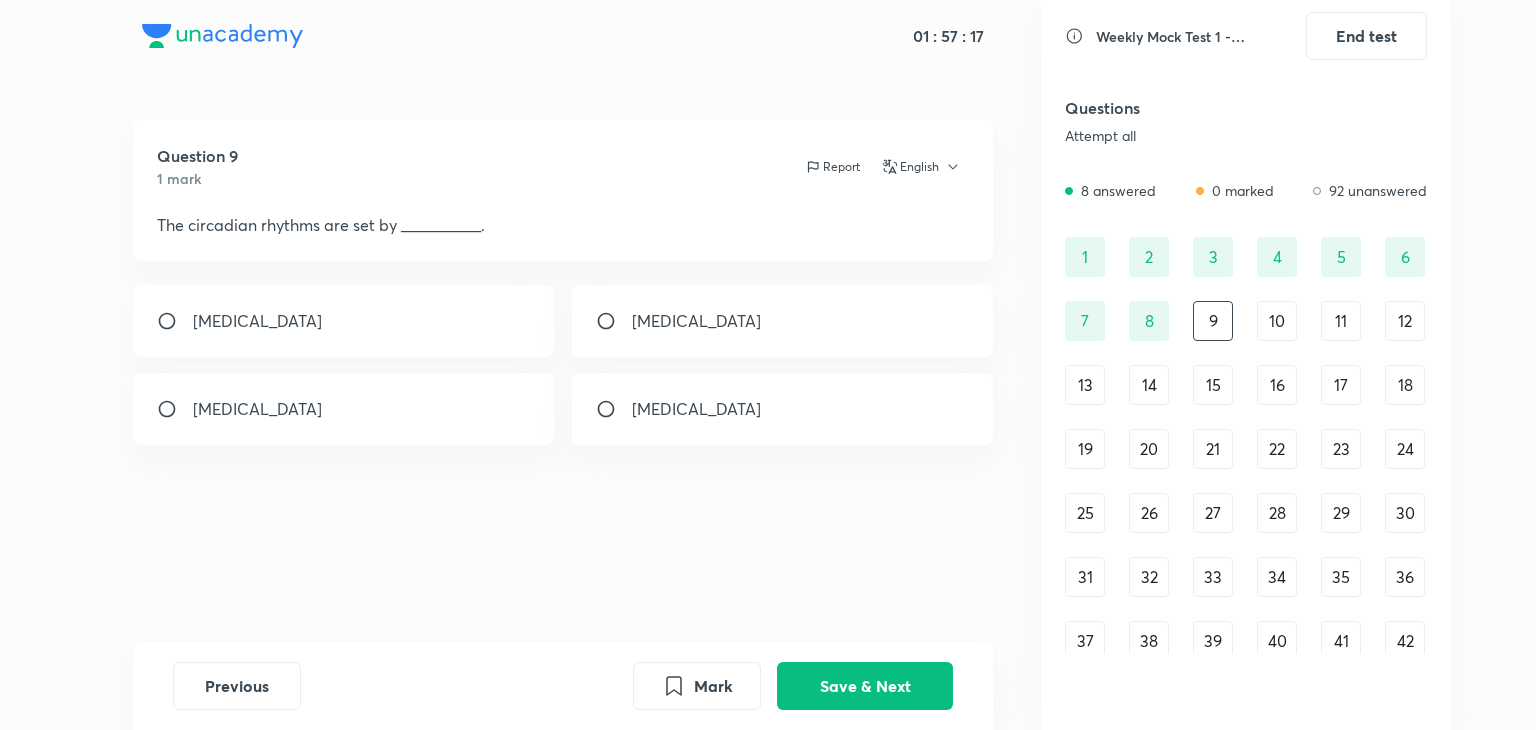 click on "Hypothalamus" at bounding box center (783, 321) 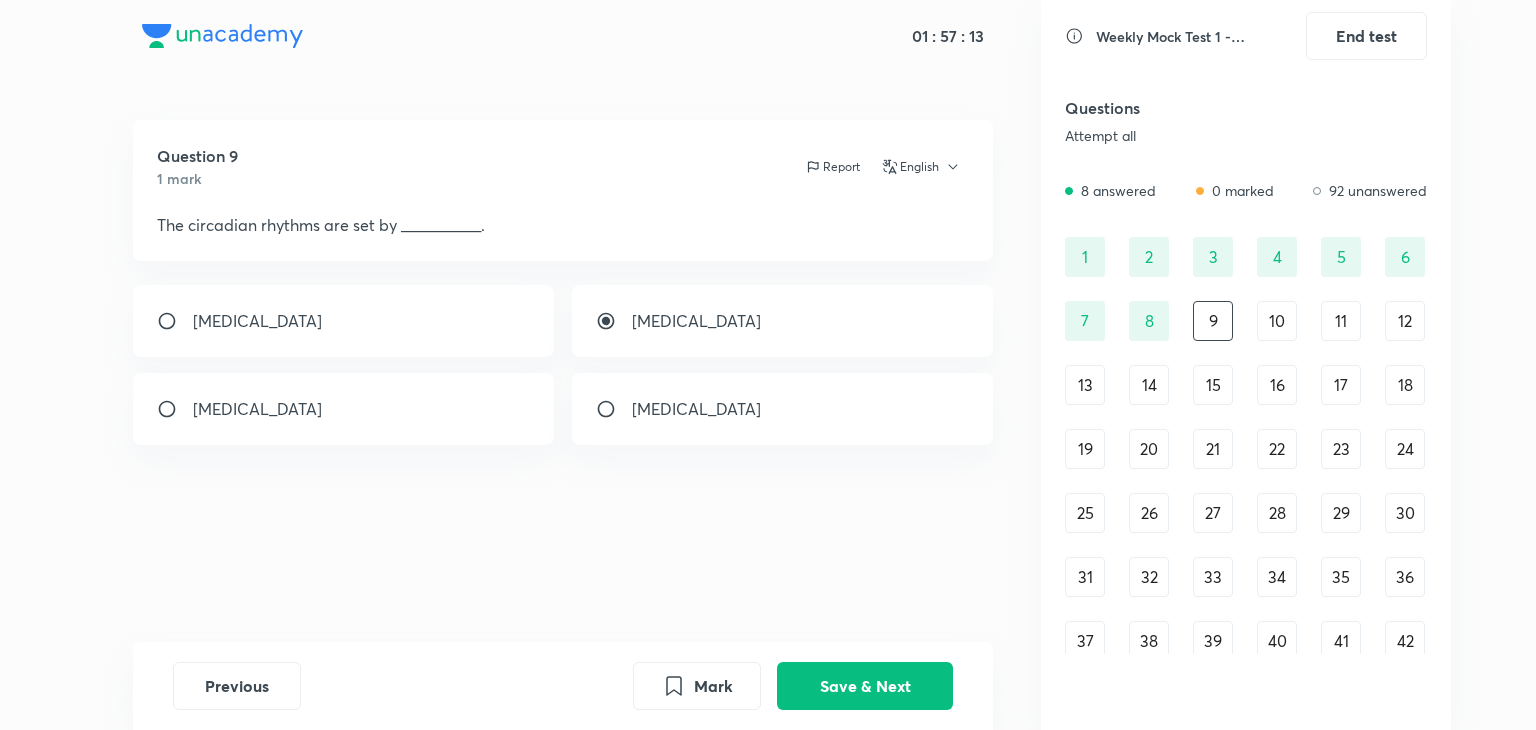 click on "Reticular formation" at bounding box center (783, 409) 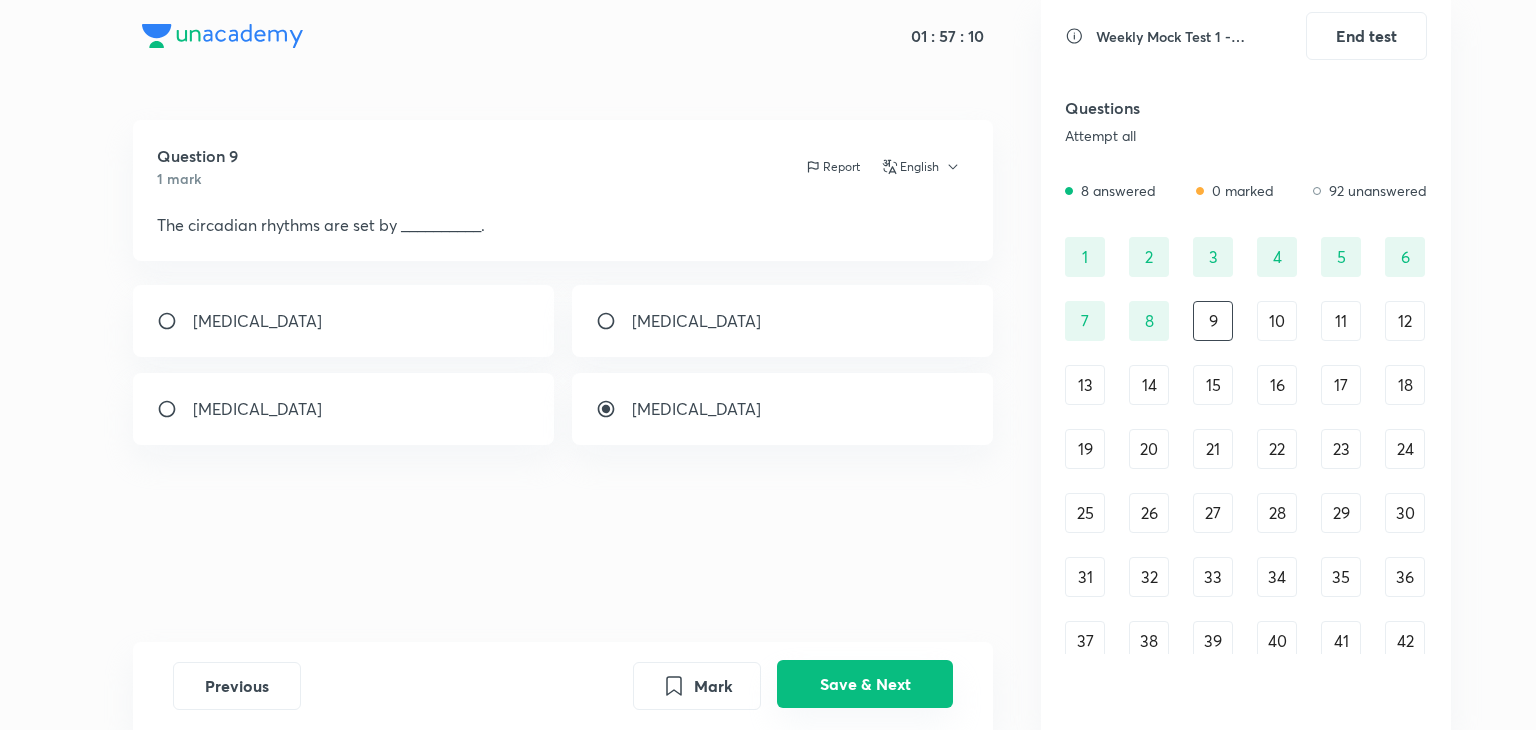 click on "Save & Next" at bounding box center [865, 684] 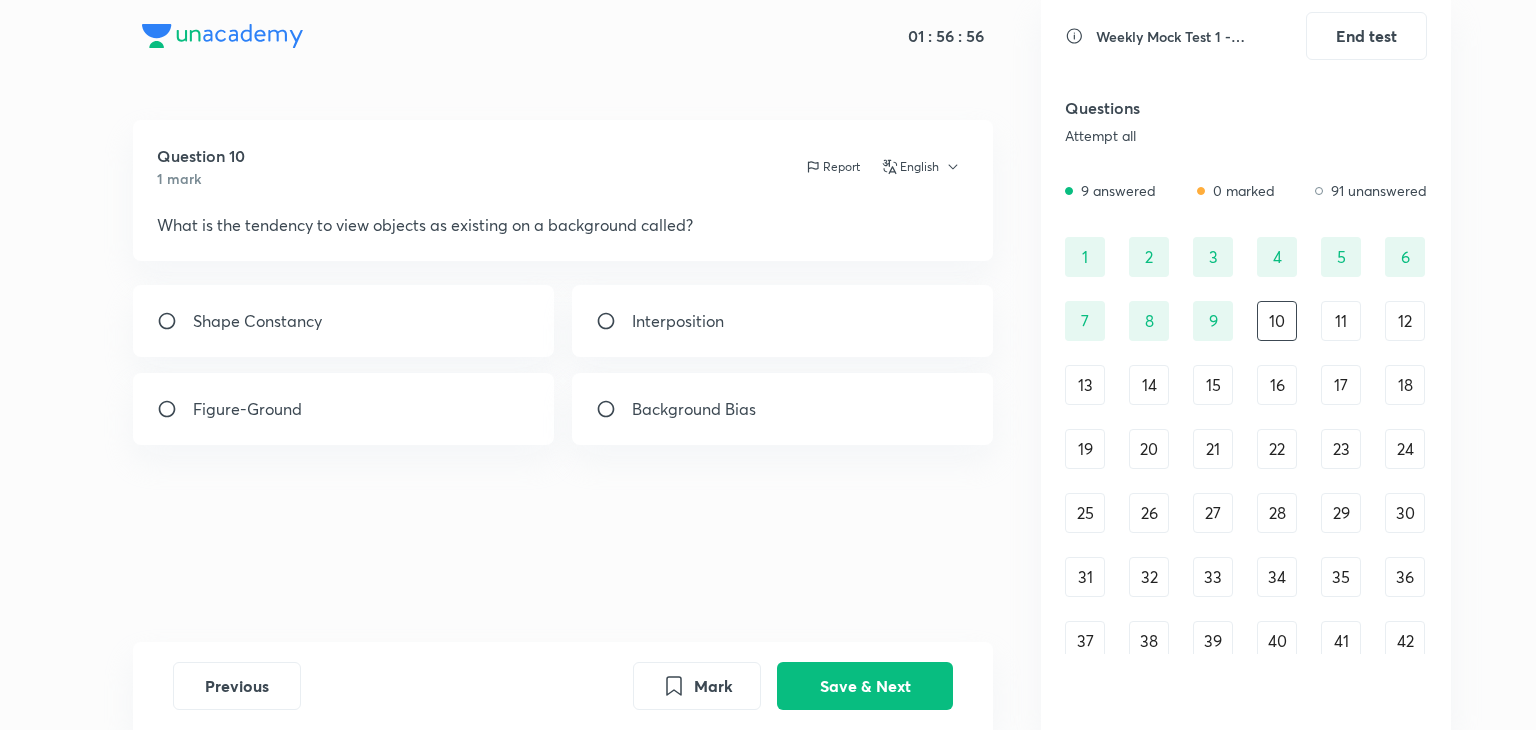 click on "Figure-Ground" at bounding box center [247, 409] 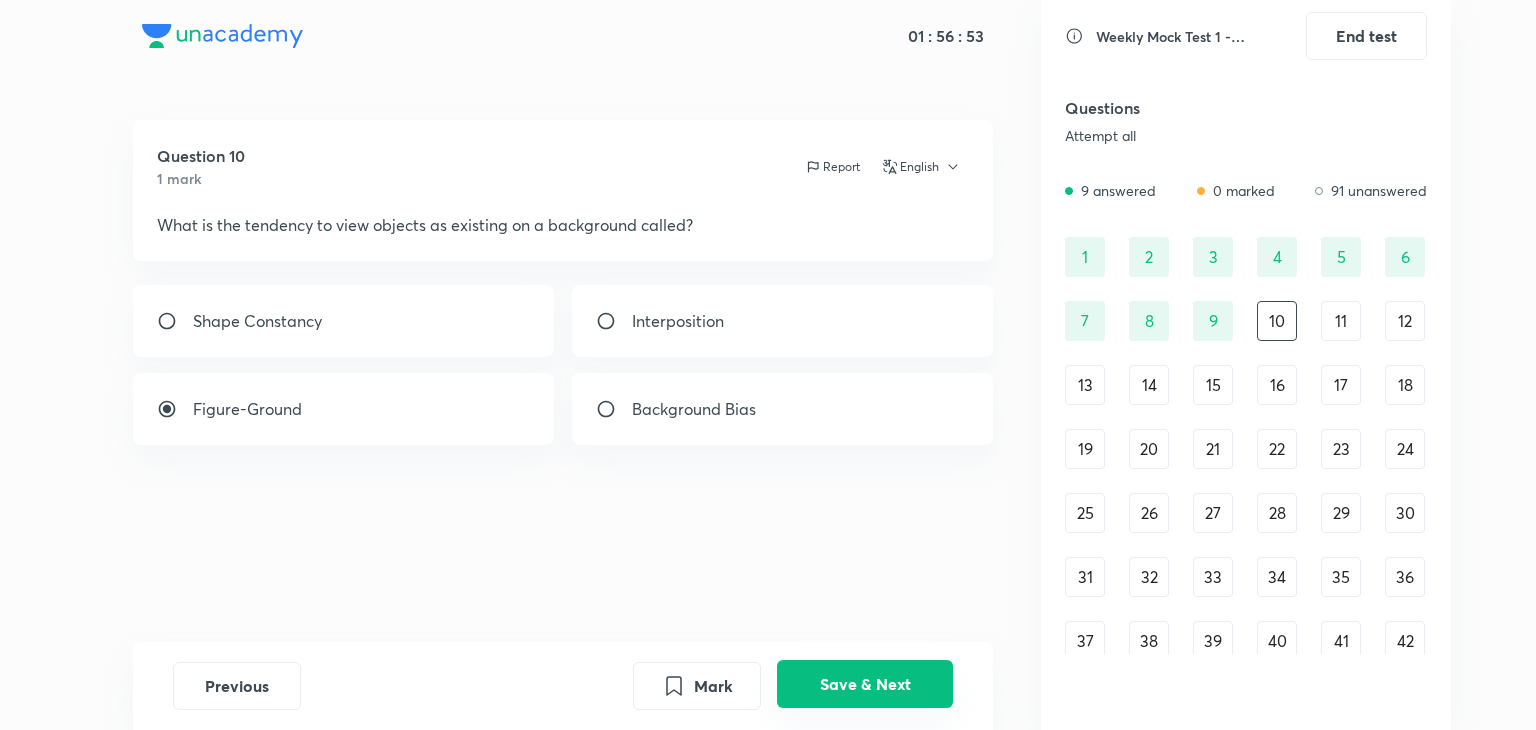click on "Save & Next" at bounding box center [865, 684] 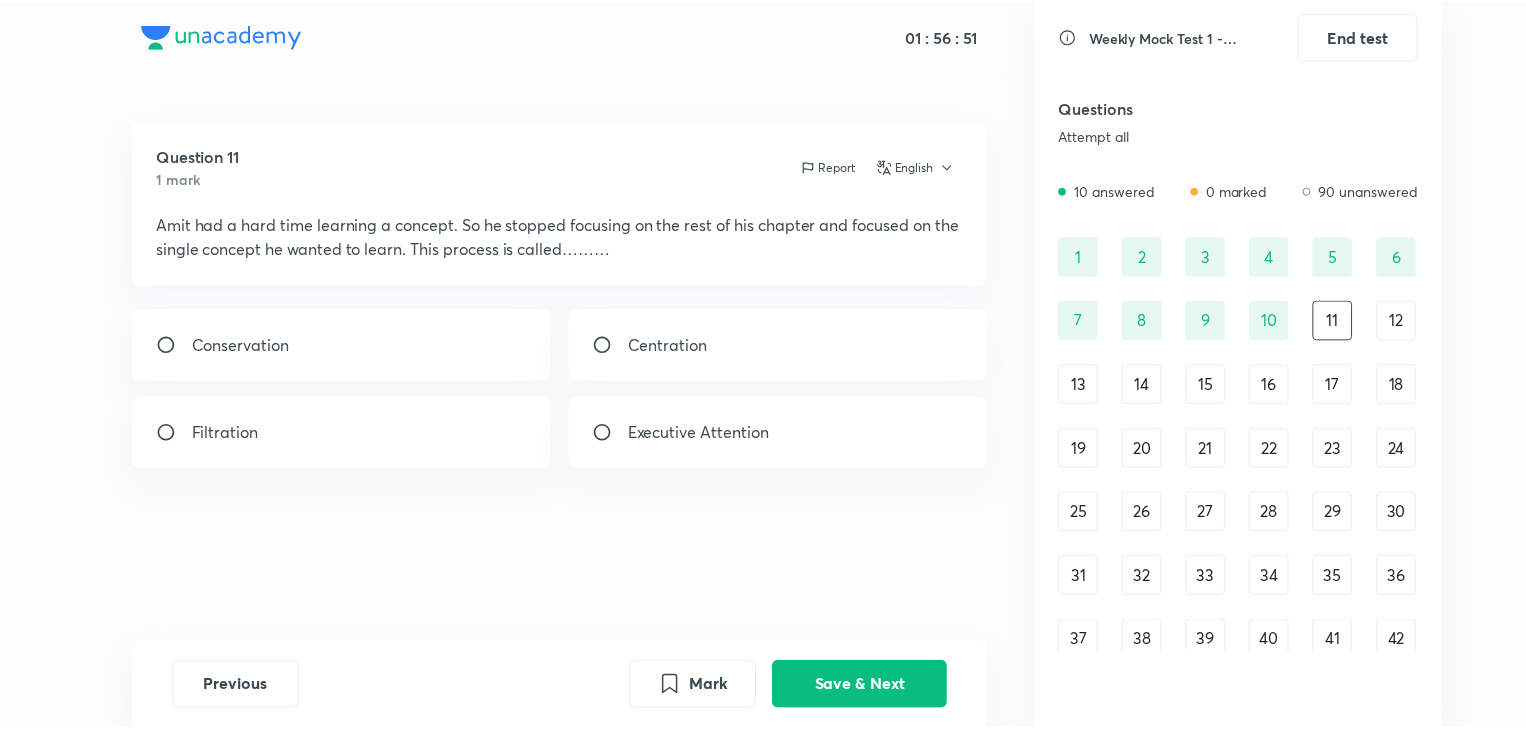 scroll, scrollTop: 692, scrollLeft: 0, axis: vertical 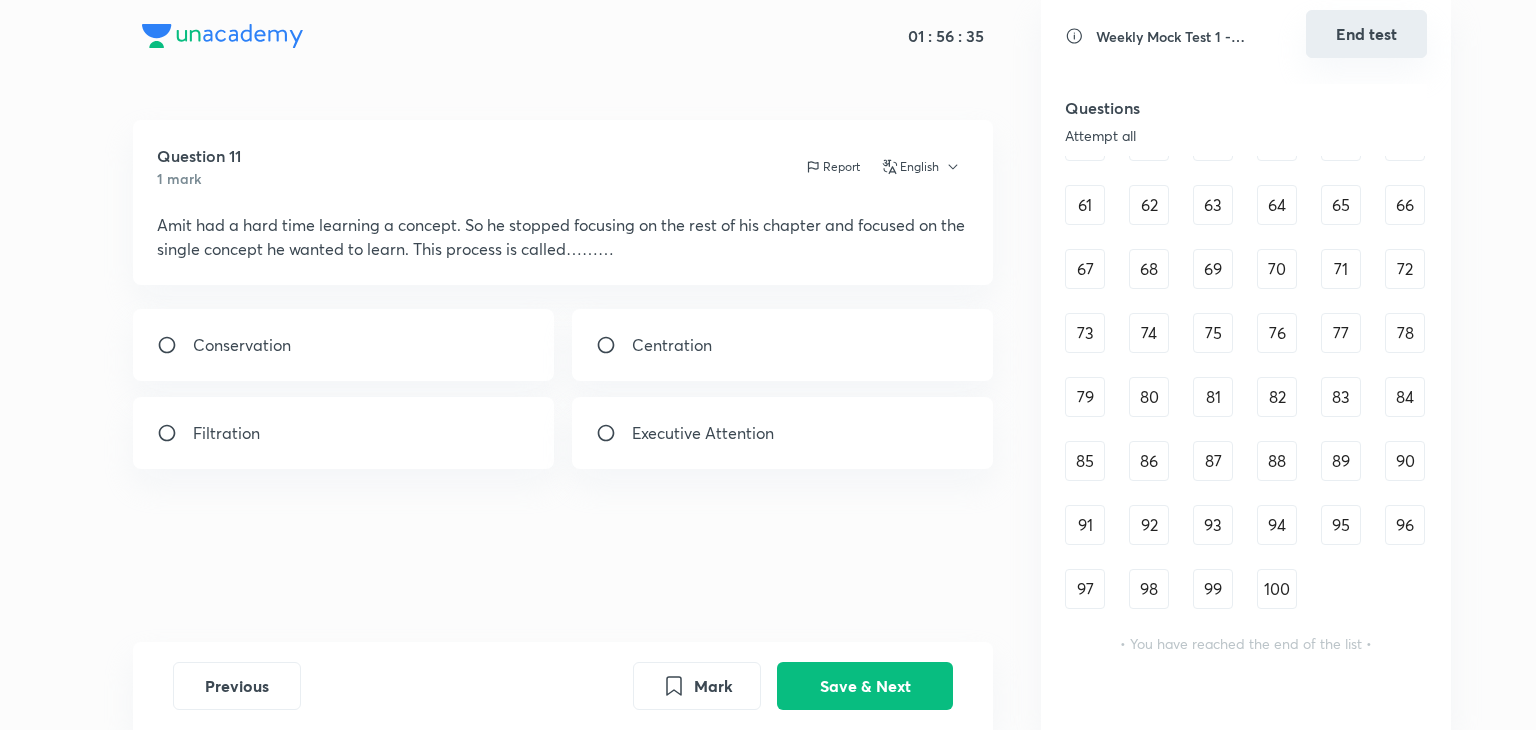 click on "End test" at bounding box center (1366, 34) 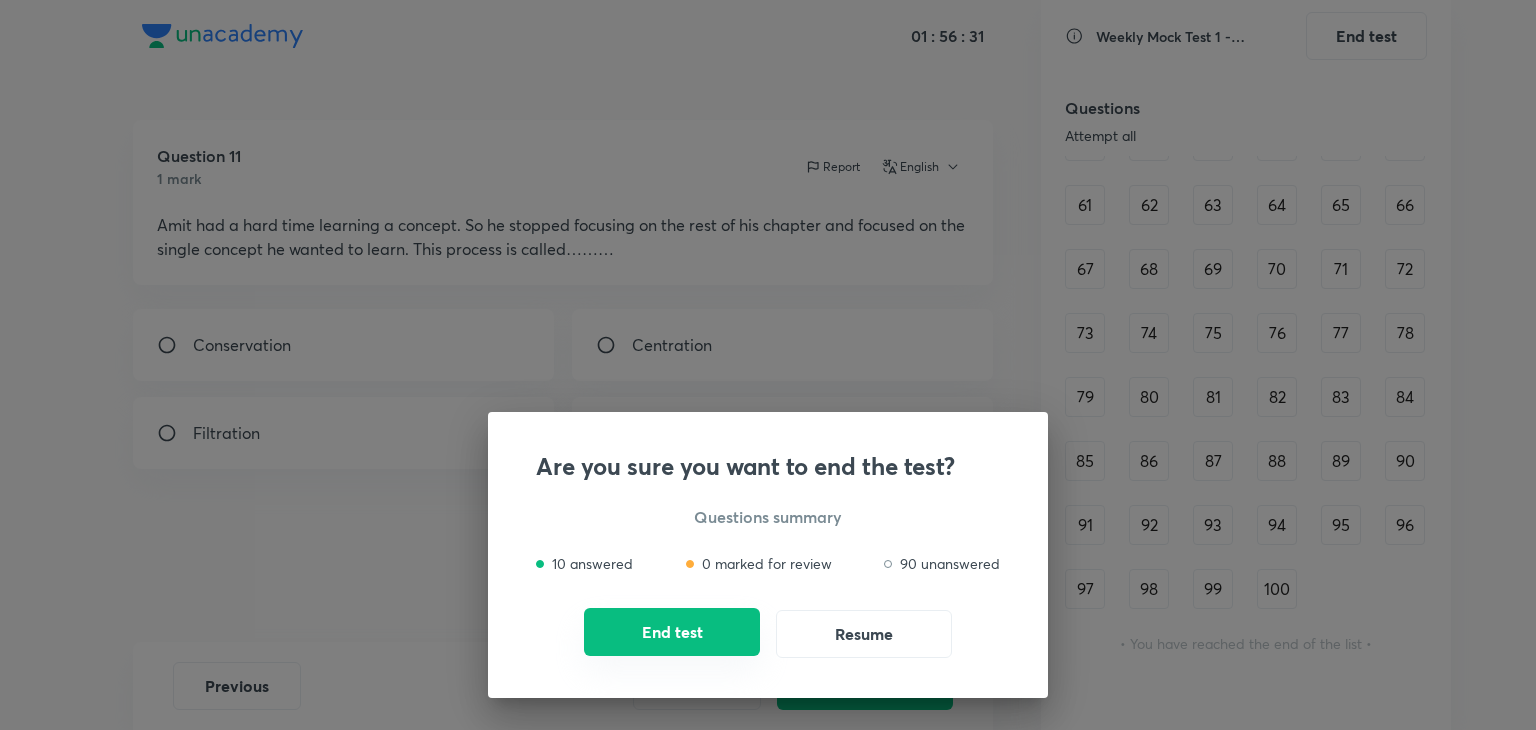 click on "End test" at bounding box center [672, 632] 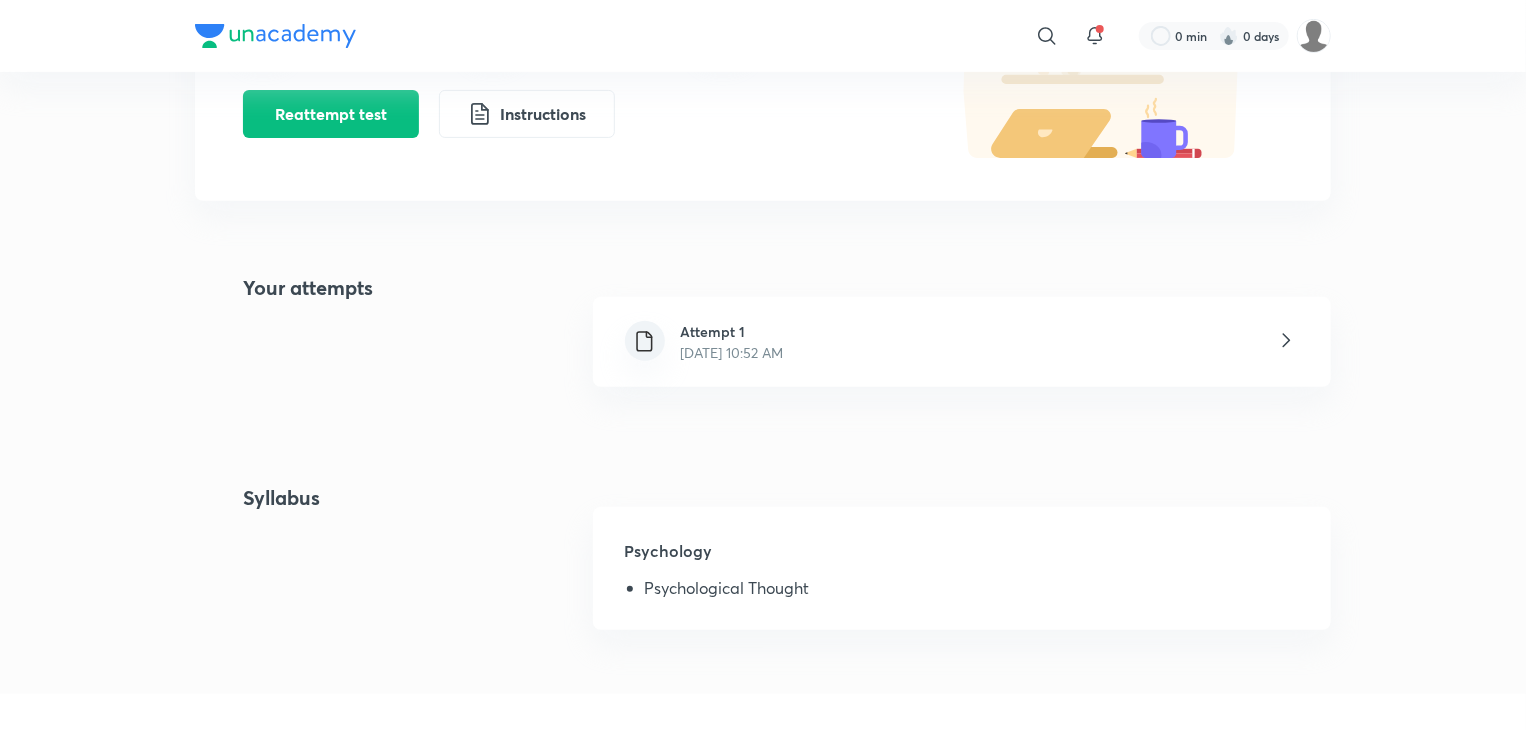 scroll, scrollTop: 288, scrollLeft: 0, axis: vertical 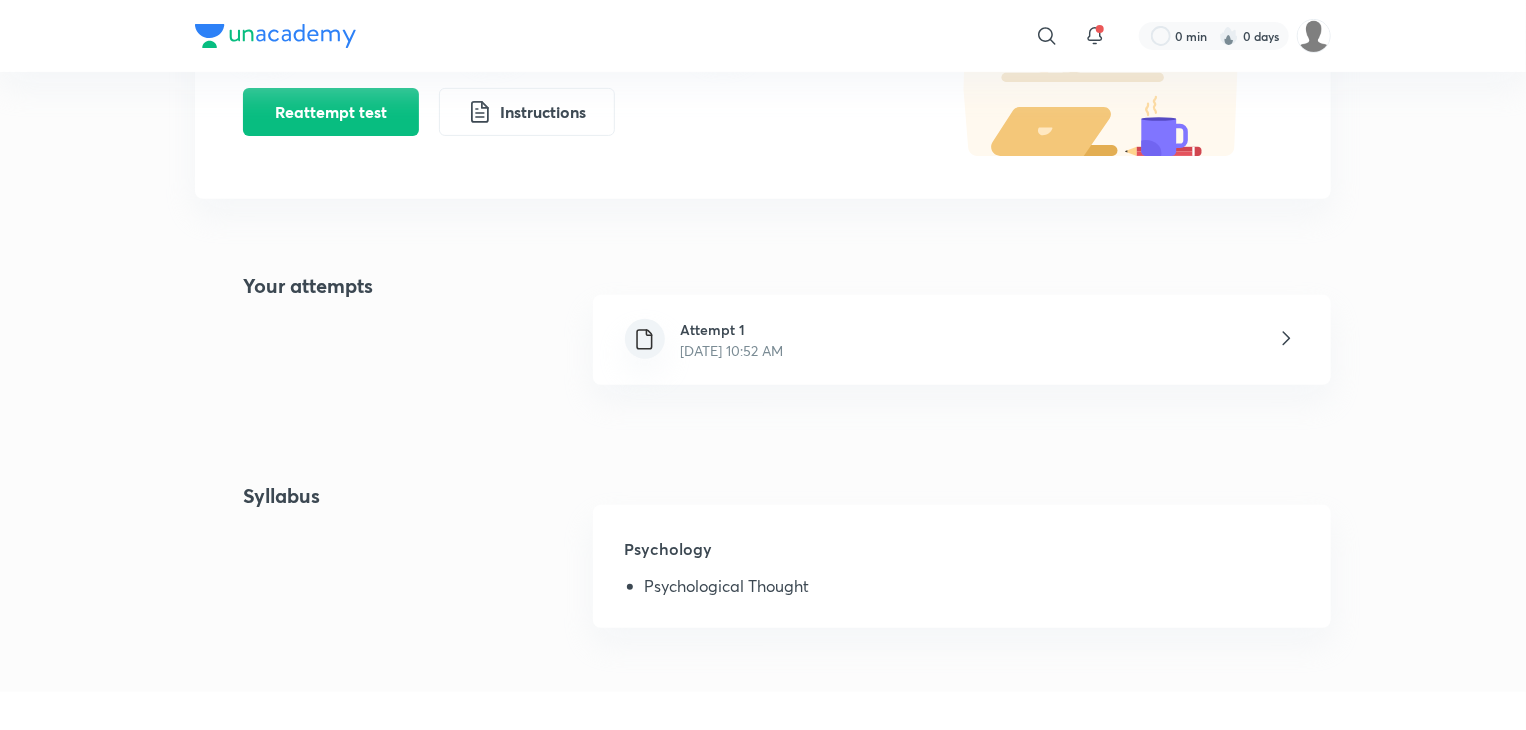 click on "Attempt 1 Jul 10, 2025, 10:52 AM" at bounding box center [696, 340] 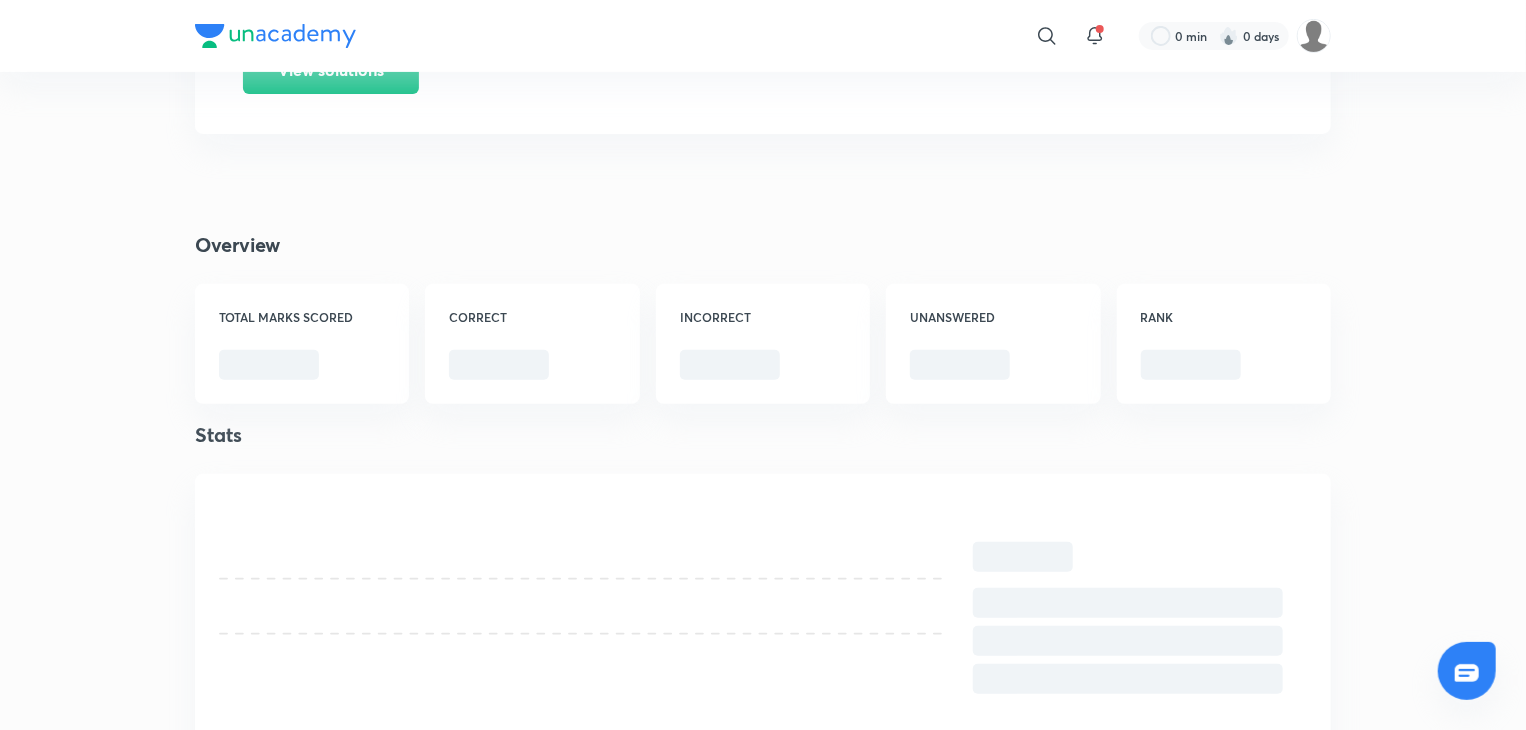 scroll, scrollTop: 0, scrollLeft: 0, axis: both 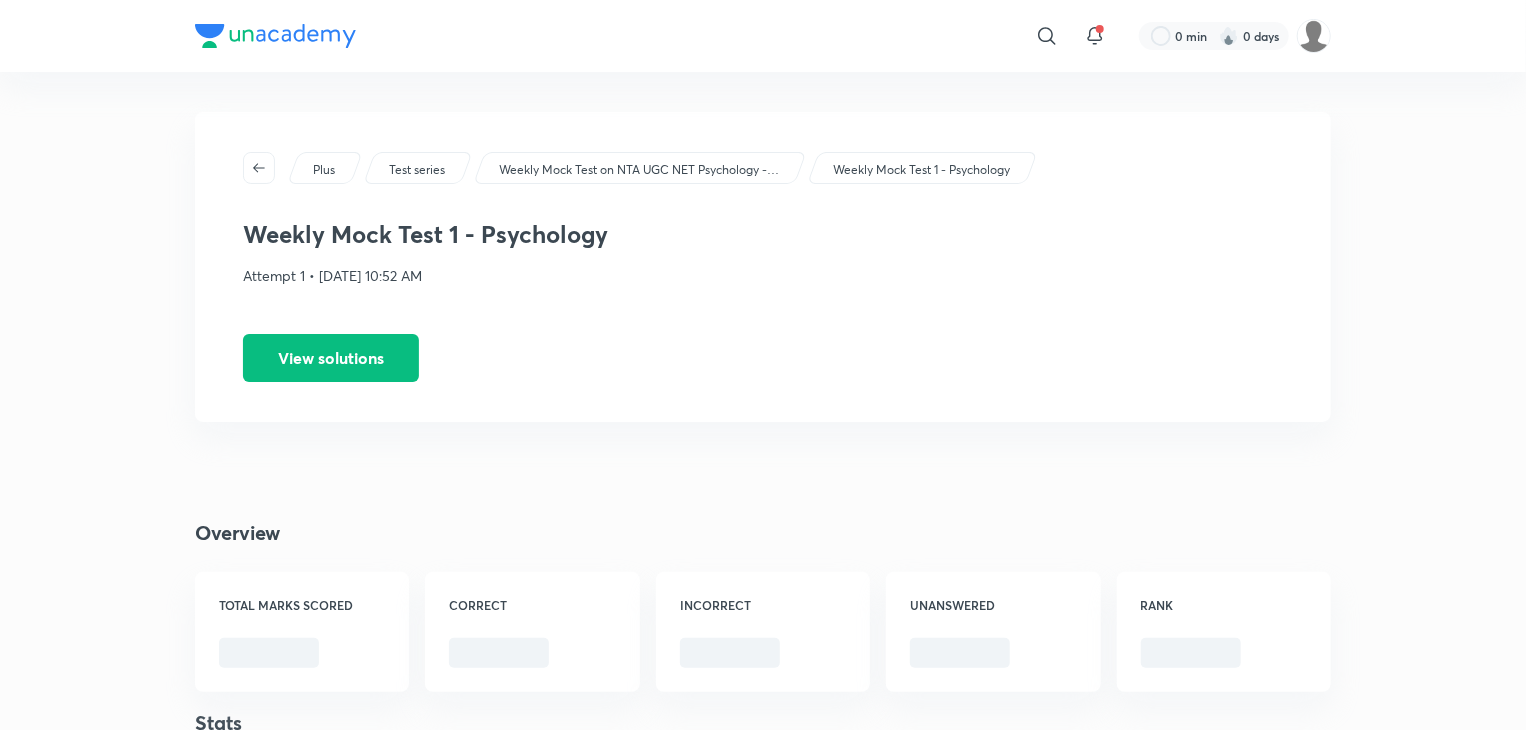 drag, startPoint x: 343, startPoint y: 340, endPoint x: 395, endPoint y: 475, distance: 144.6686 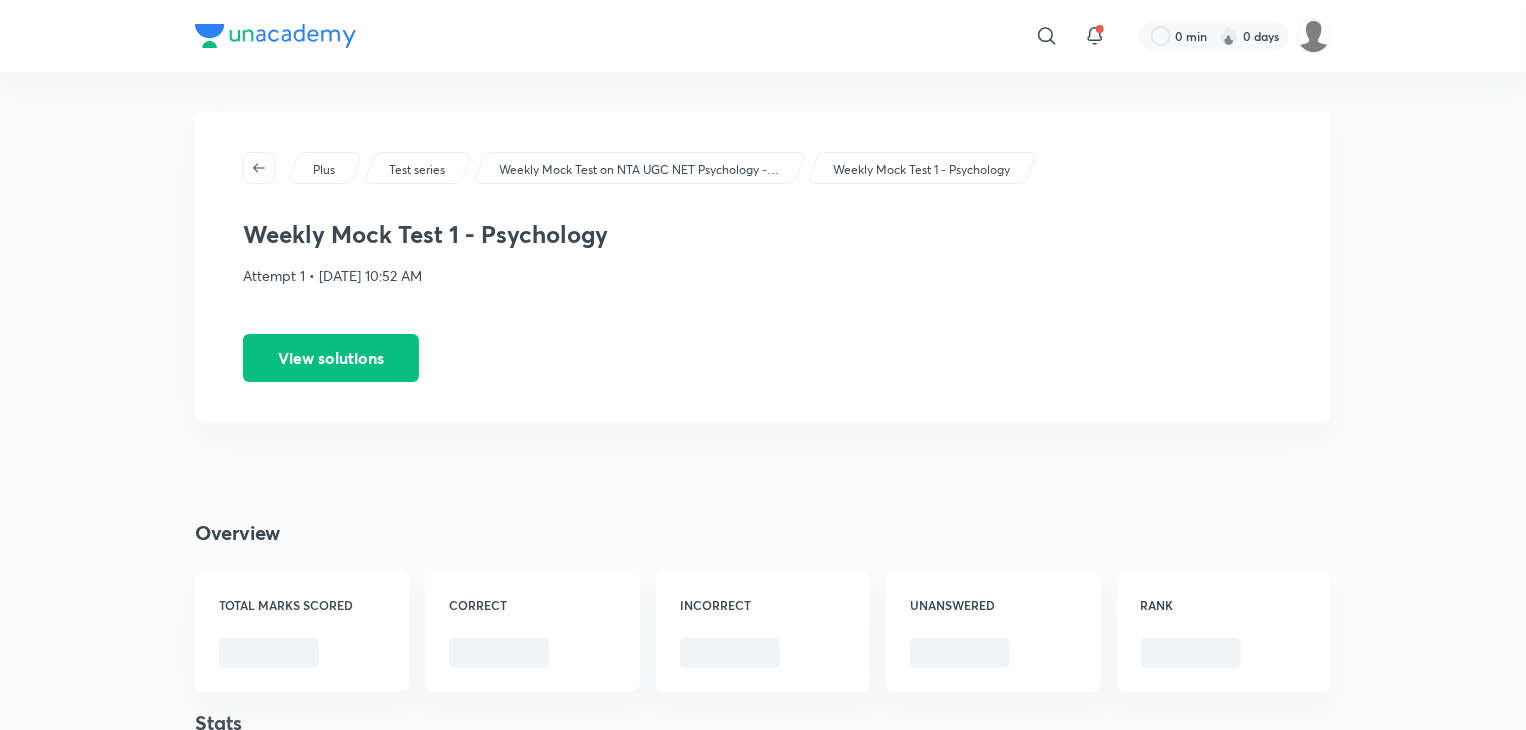 click on "Plus Test series Weekly Mock Test on NTA UGC NET Psychology - 2021 Weekly Mock Test 1 - Psychology Weekly Mock Test 1 - Psychology Attempt 1 • Jul 10, 2025, 10:52 AM View solutions Overview TOTAL MARKS SCORED CORRECT INCORRECT UNANSWERED RANK Stats You Score Percentile Marks Gained Marks Lost Unanswered Marks Accuracy Others Score Percentile Marks Gained Marks Lost Unanswered Marks Accuracy Topper Score Percentile Marks Gained Marks Lost Unanswered Marks Accuracy Maximum Marks Gained Marks Lost Unanswered Marks Time taken Sectional comparison" at bounding box center (763, 1204) 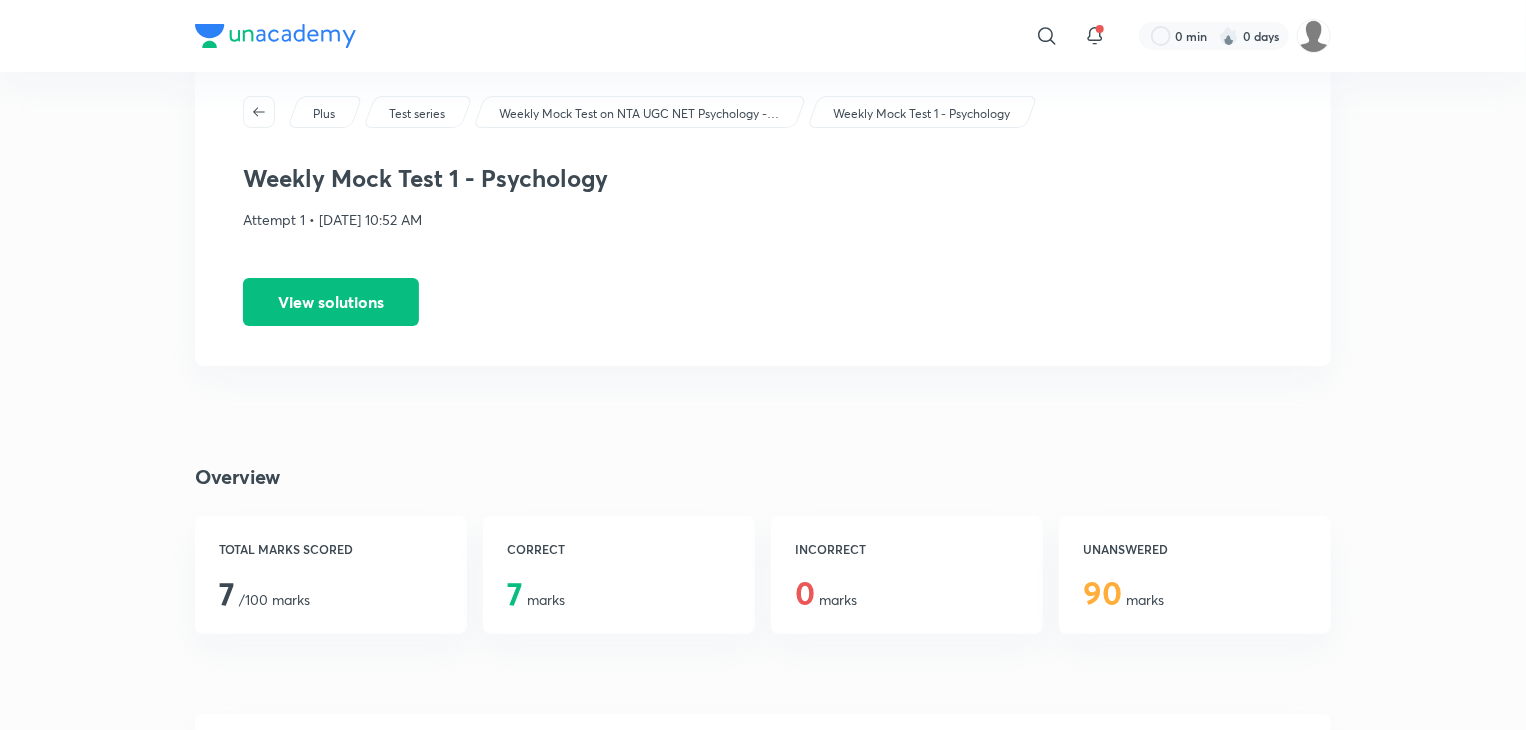 scroll, scrollTop: 51, scrollLeft: 0, axis: vertical 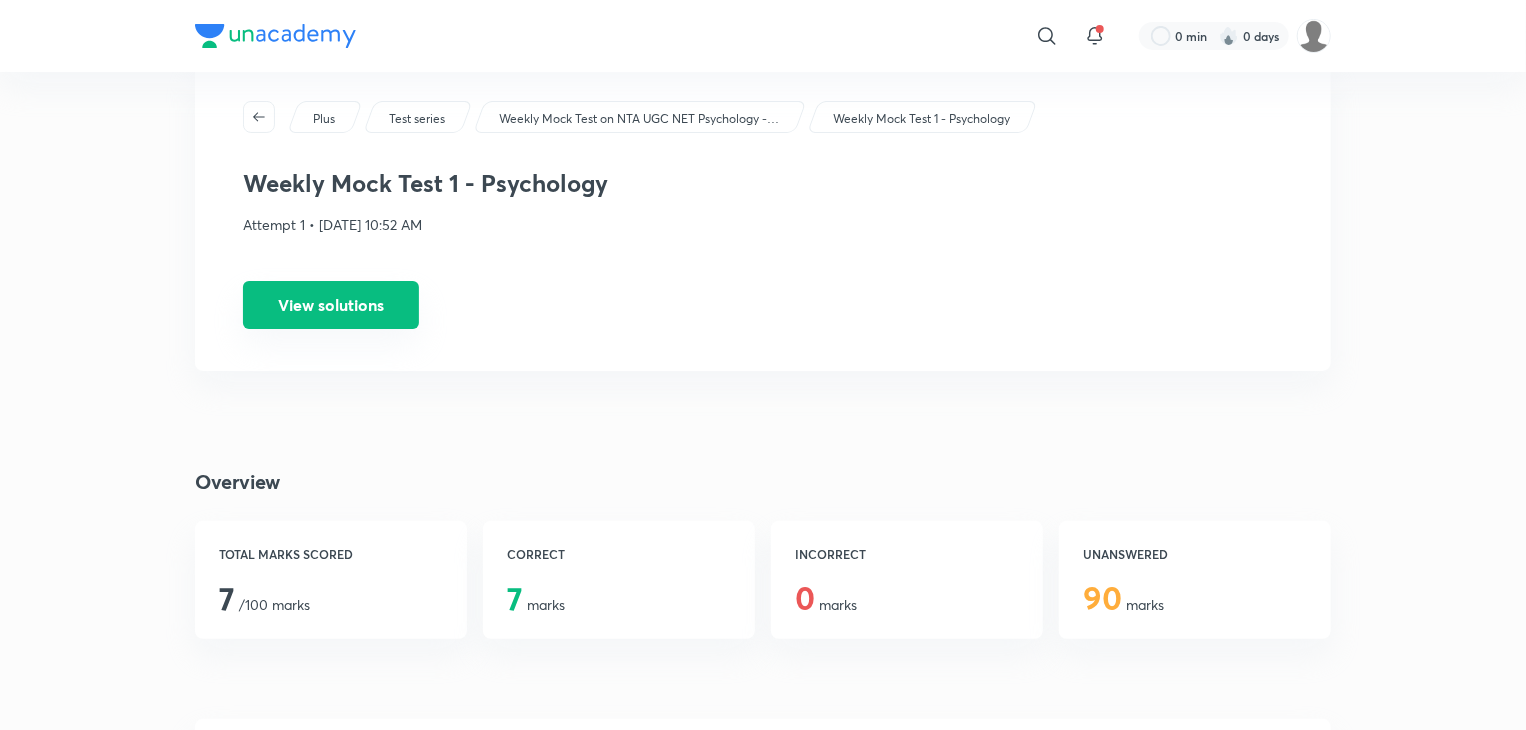 click on "View solutions" at bounding box center (331, 305) 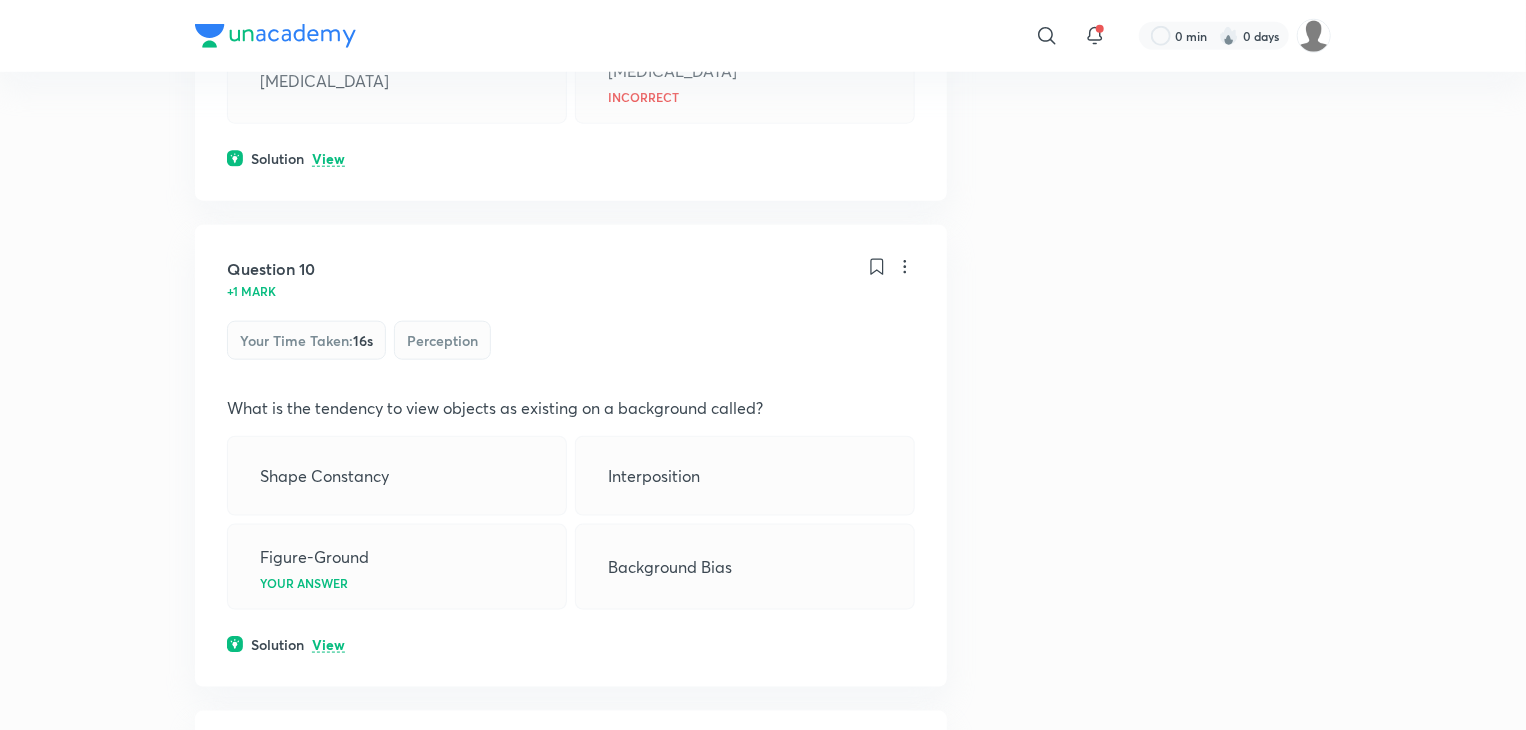 scroll, scrollTop: 4816, scrollLeft: 0, axis: vertical 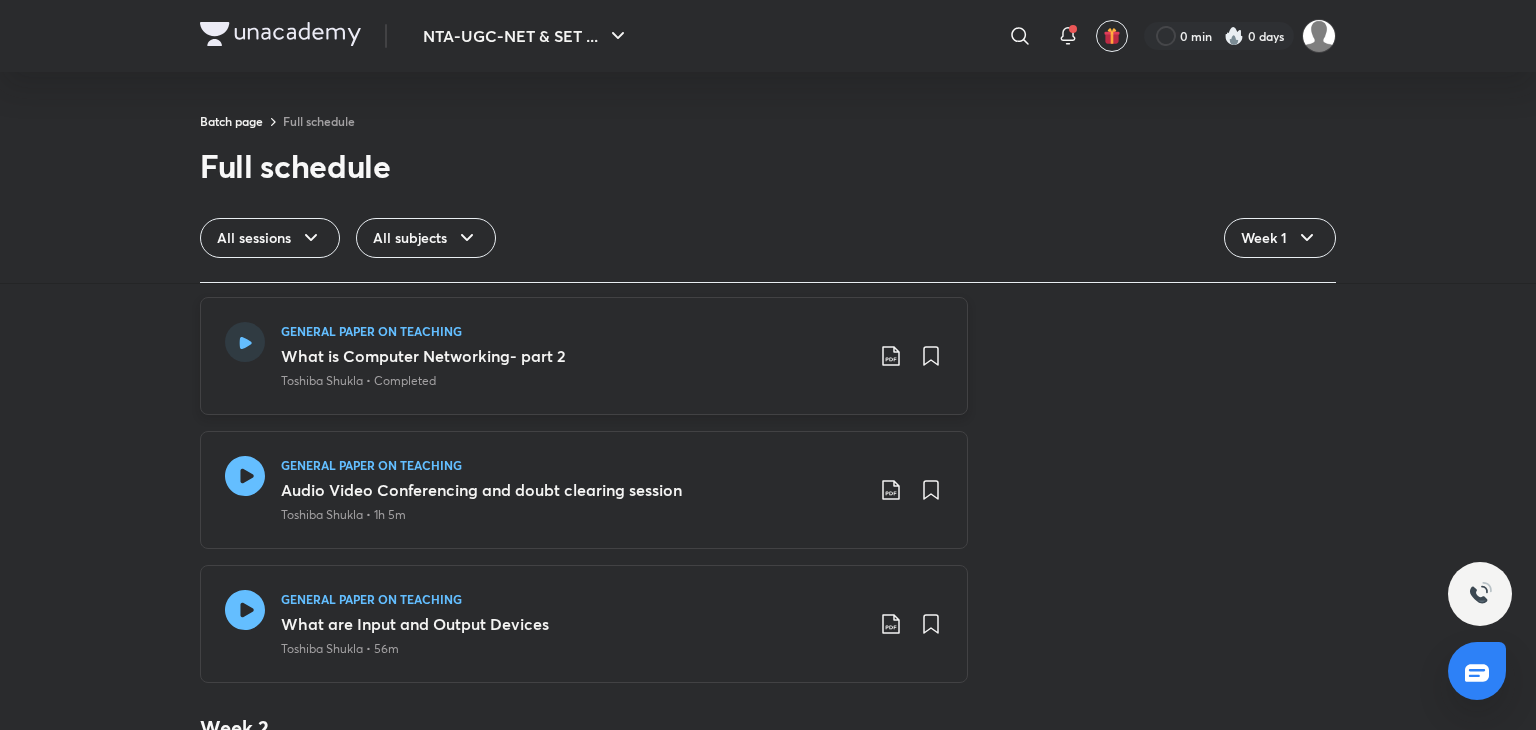 click on "What is Computer Networking- part 2" at bounding box center [572, 356] 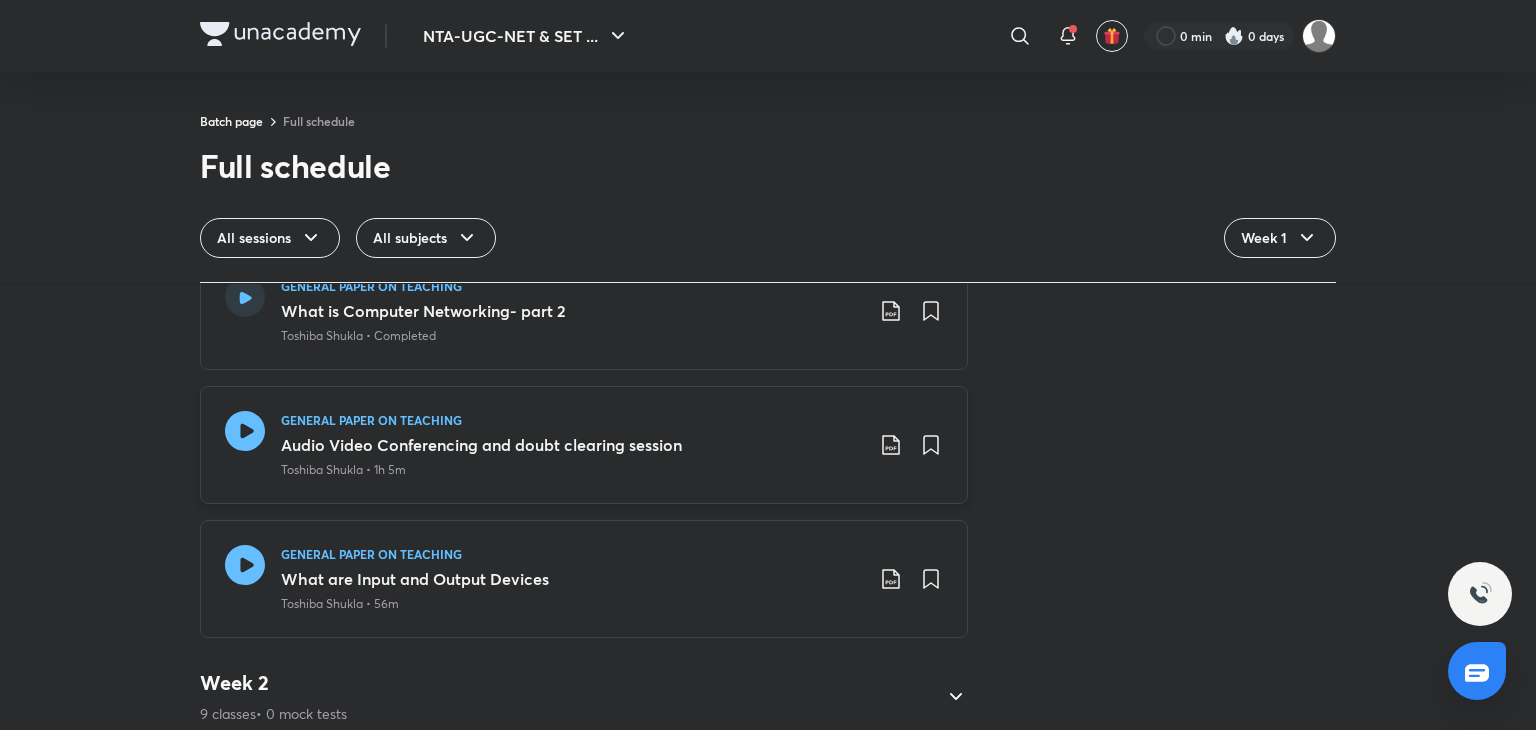 scroll, scrollTop: 796, scrollLeft: 0, axis: vertical 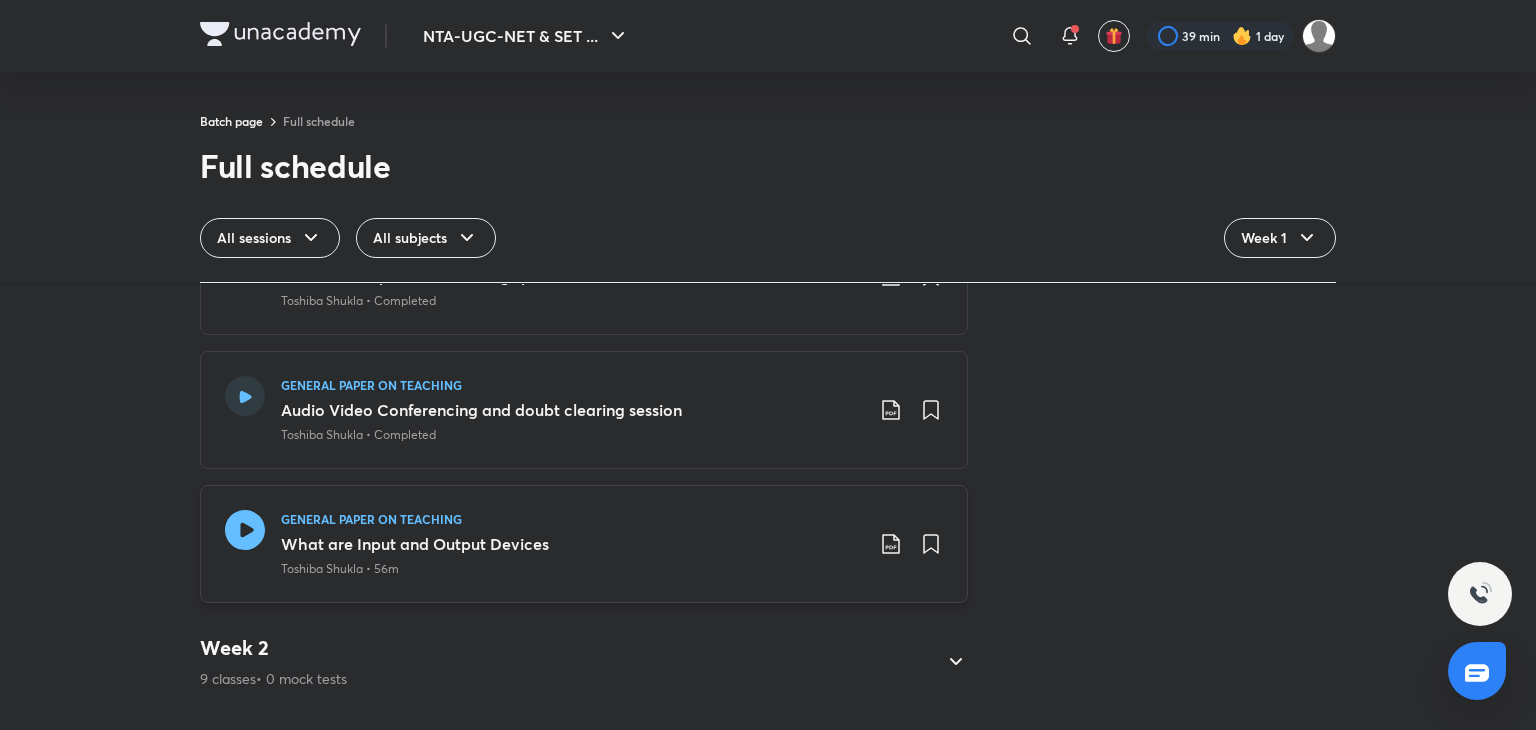 click 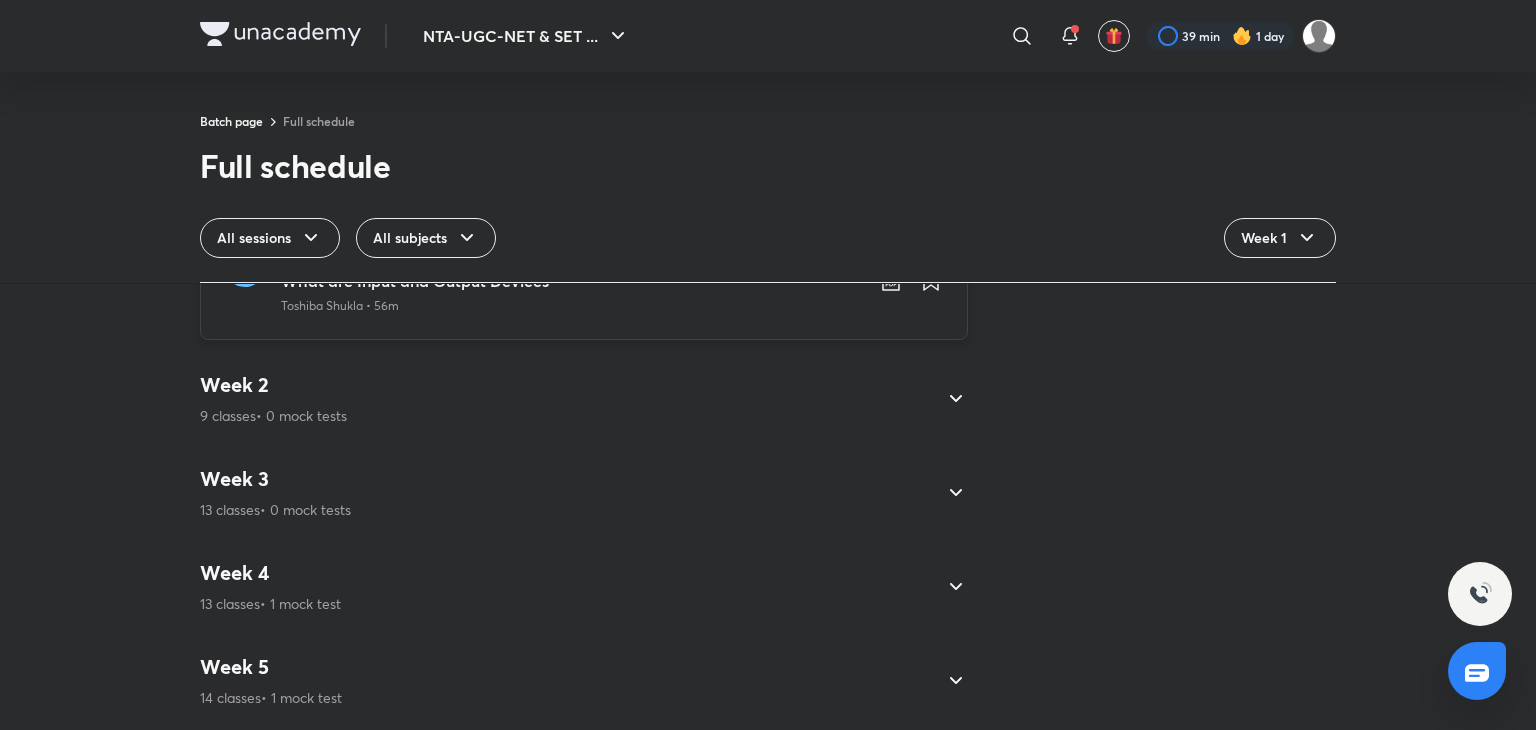 scroll, scrollTop: 1103, scrollLeft: 0, axis: vertical 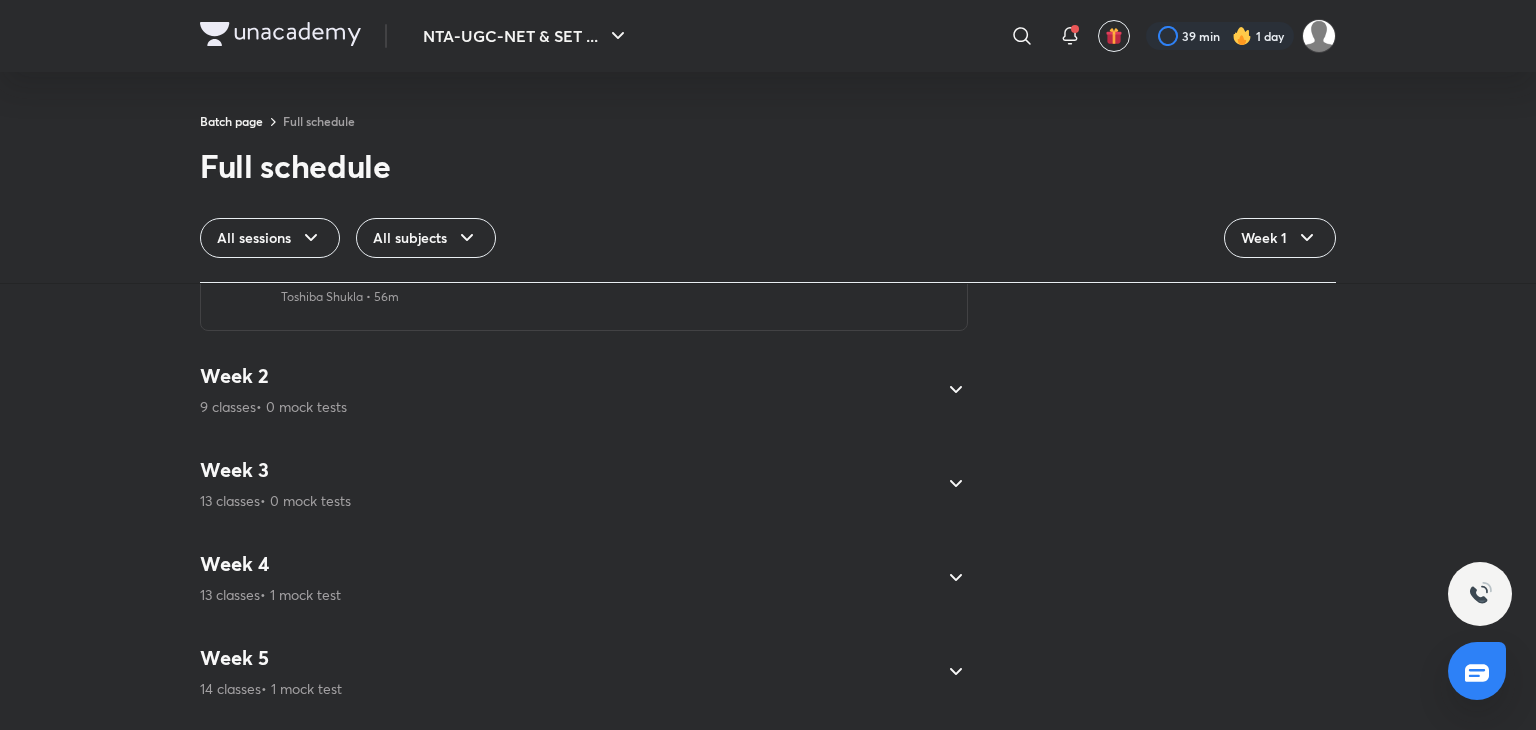 click on "Week 2" at bounding box center (273, 376) 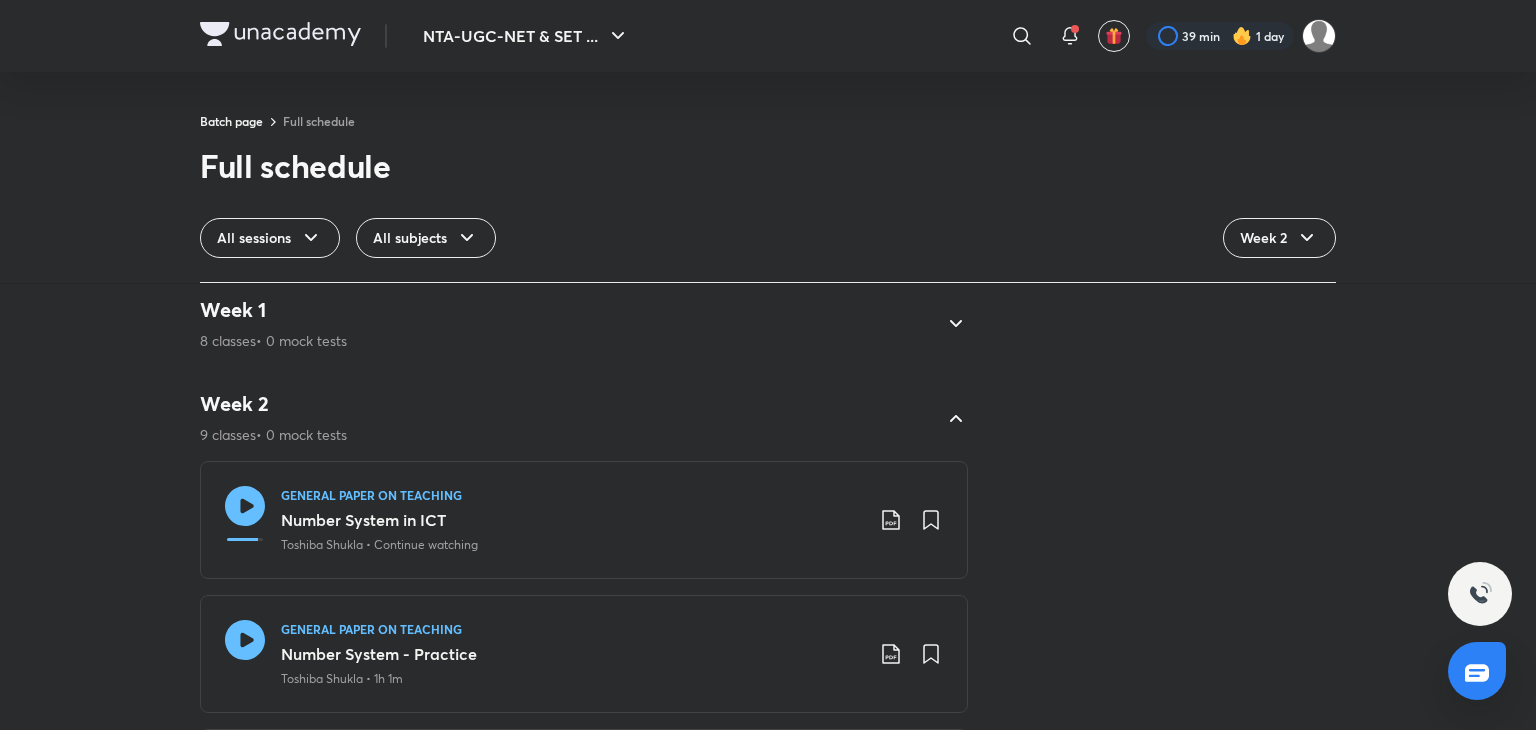scroll, scrollTop: 0, scrollLeft: 0, axis: both 